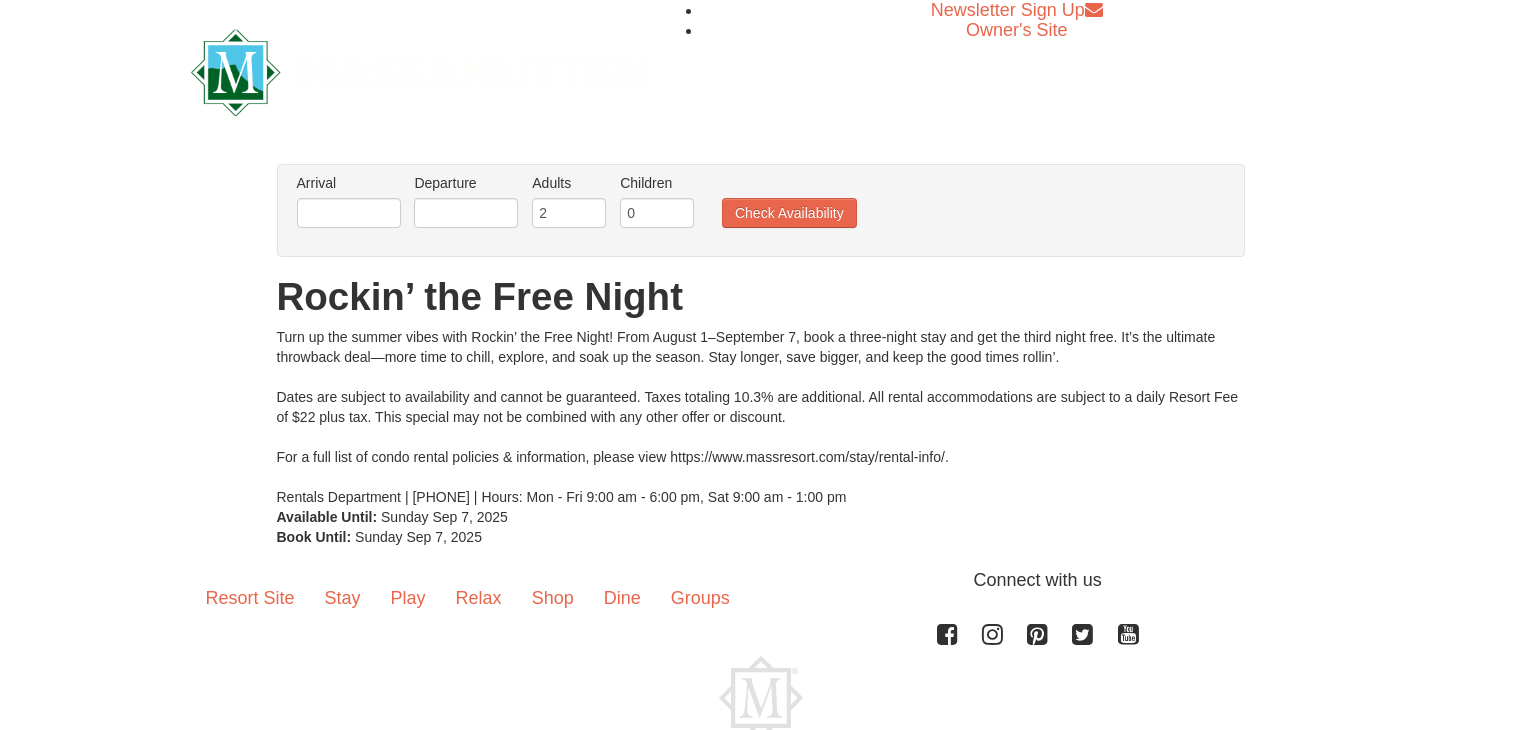 scroll, scrollTop: 0, scrollLeft: 0, axis: both 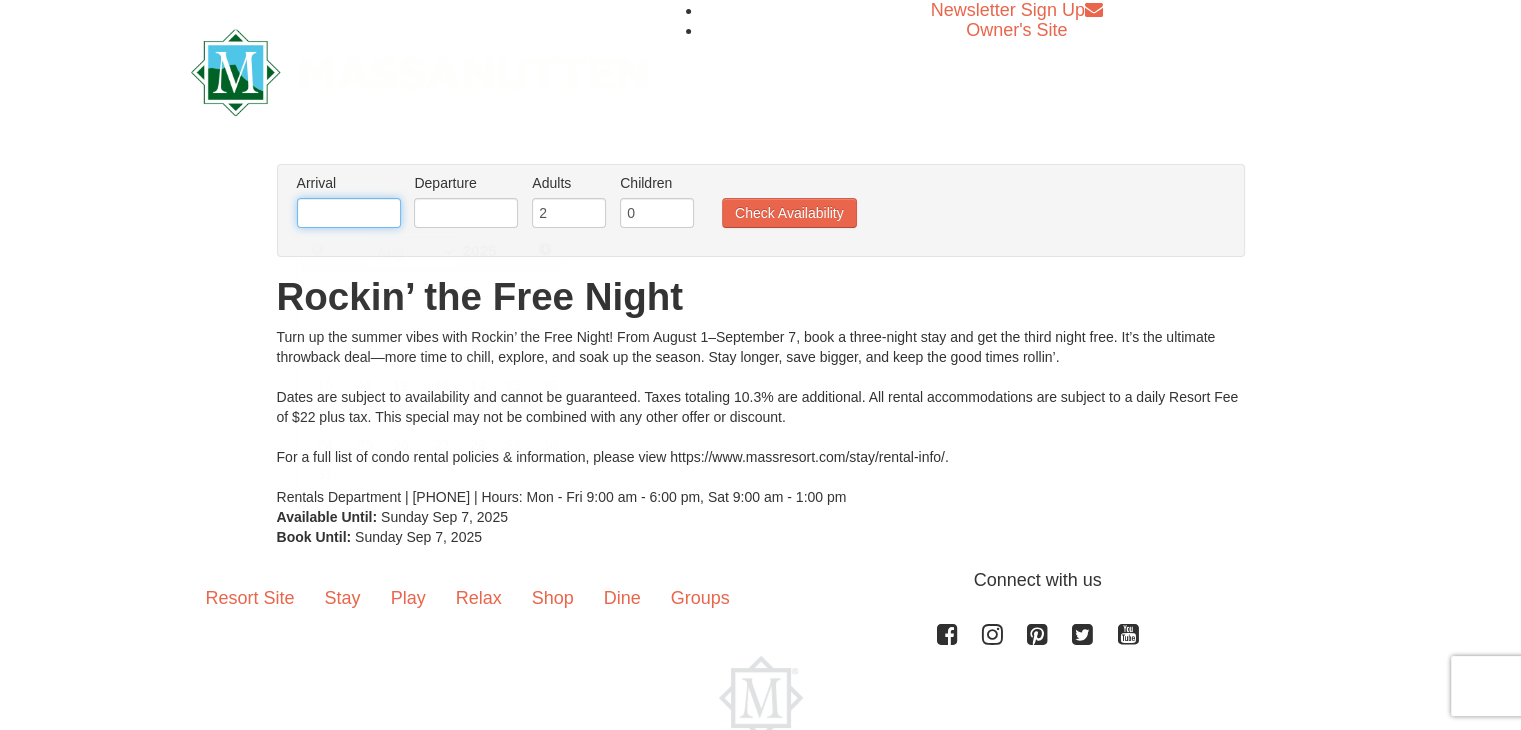 click at bounding box center [349, 213] 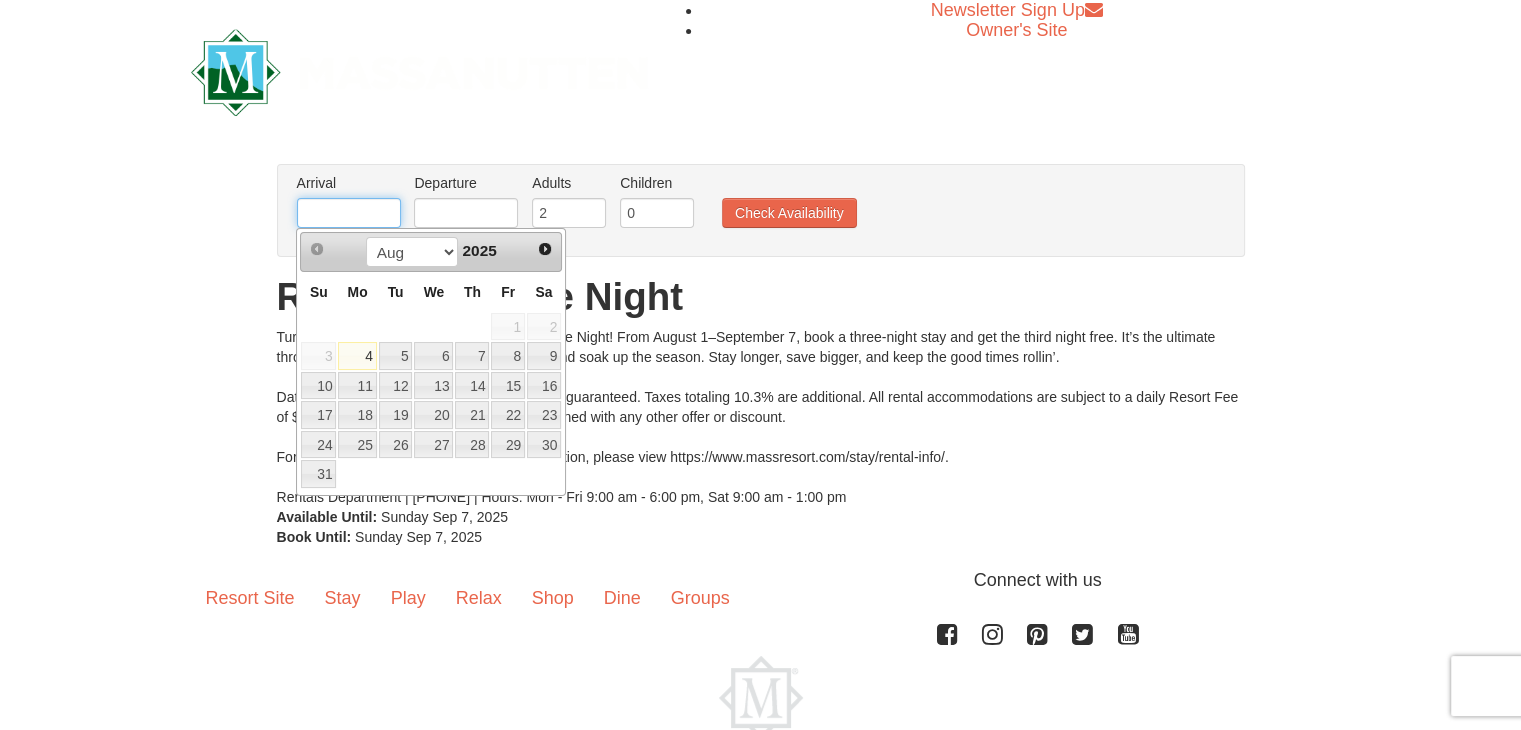 type on "08/17/2025" 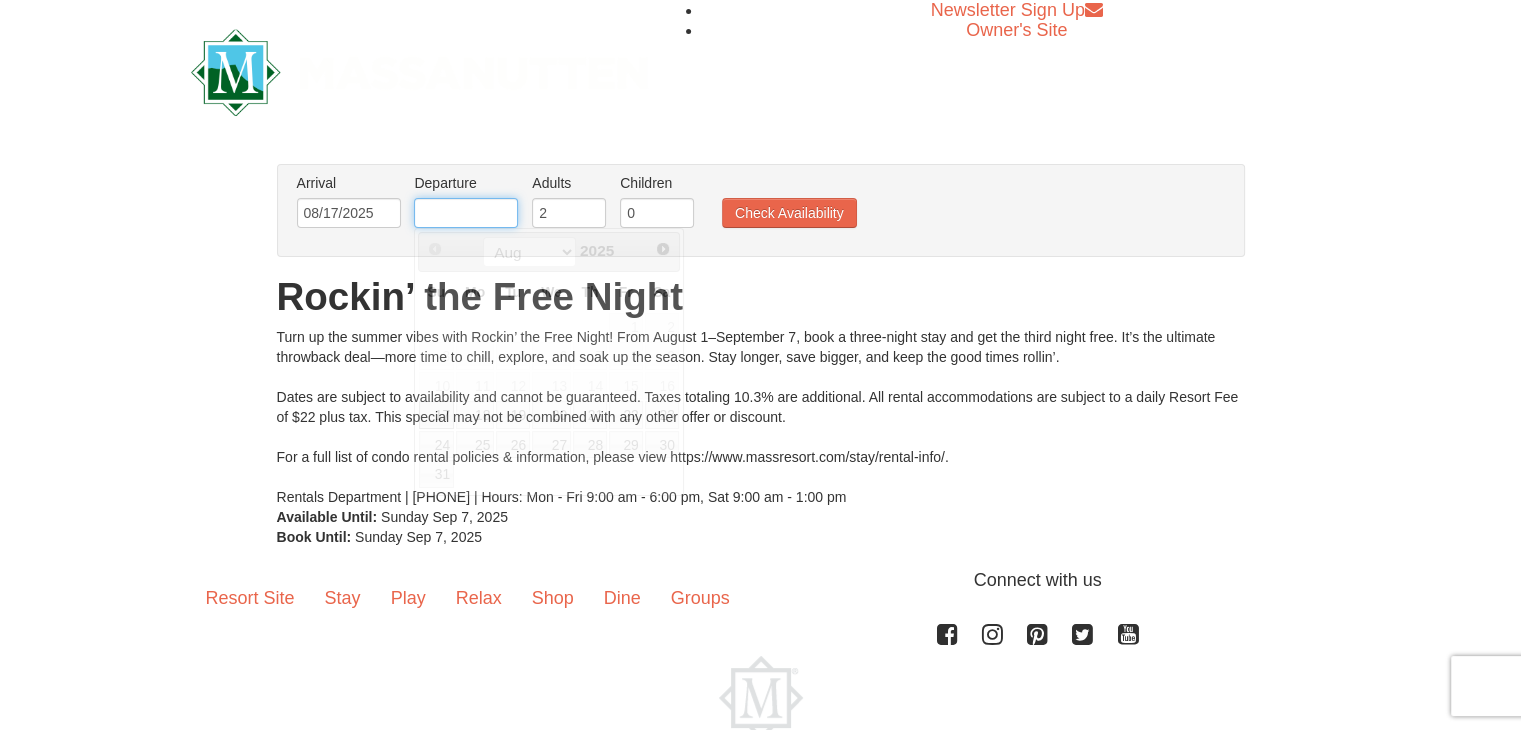click at bounding box center (466, 213) 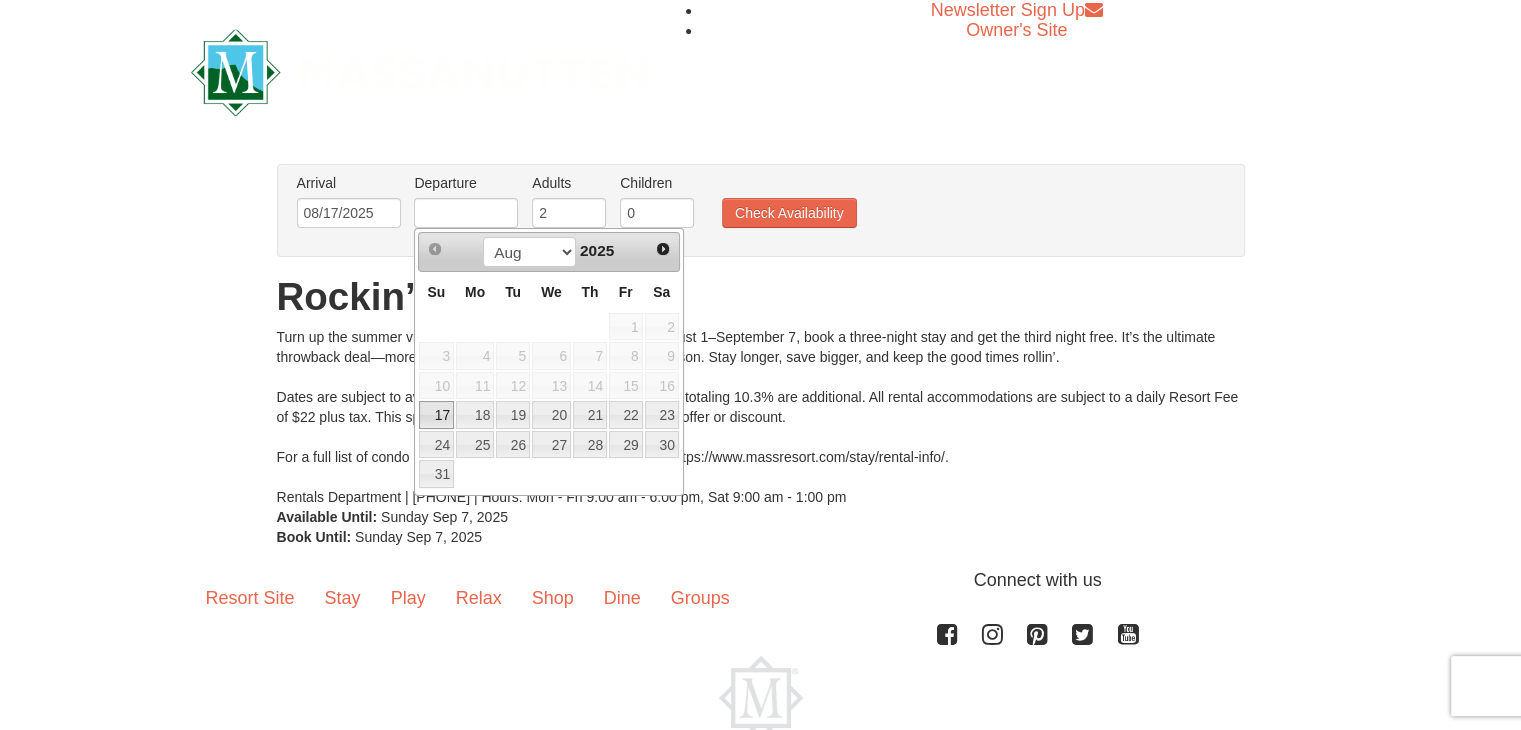 click on "Su" at bounding box center [436, 292] 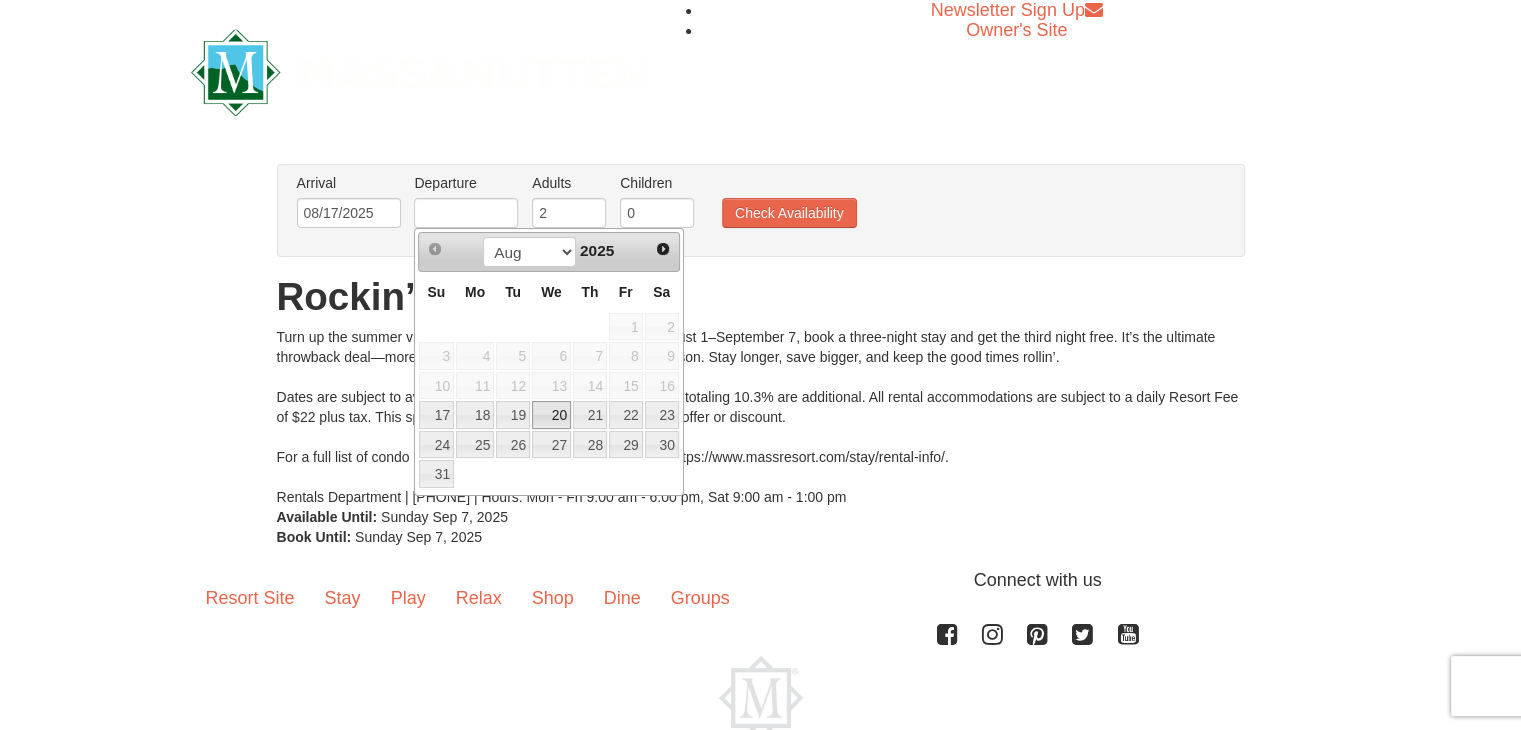 click on "20" at bounding box center (551, 415) 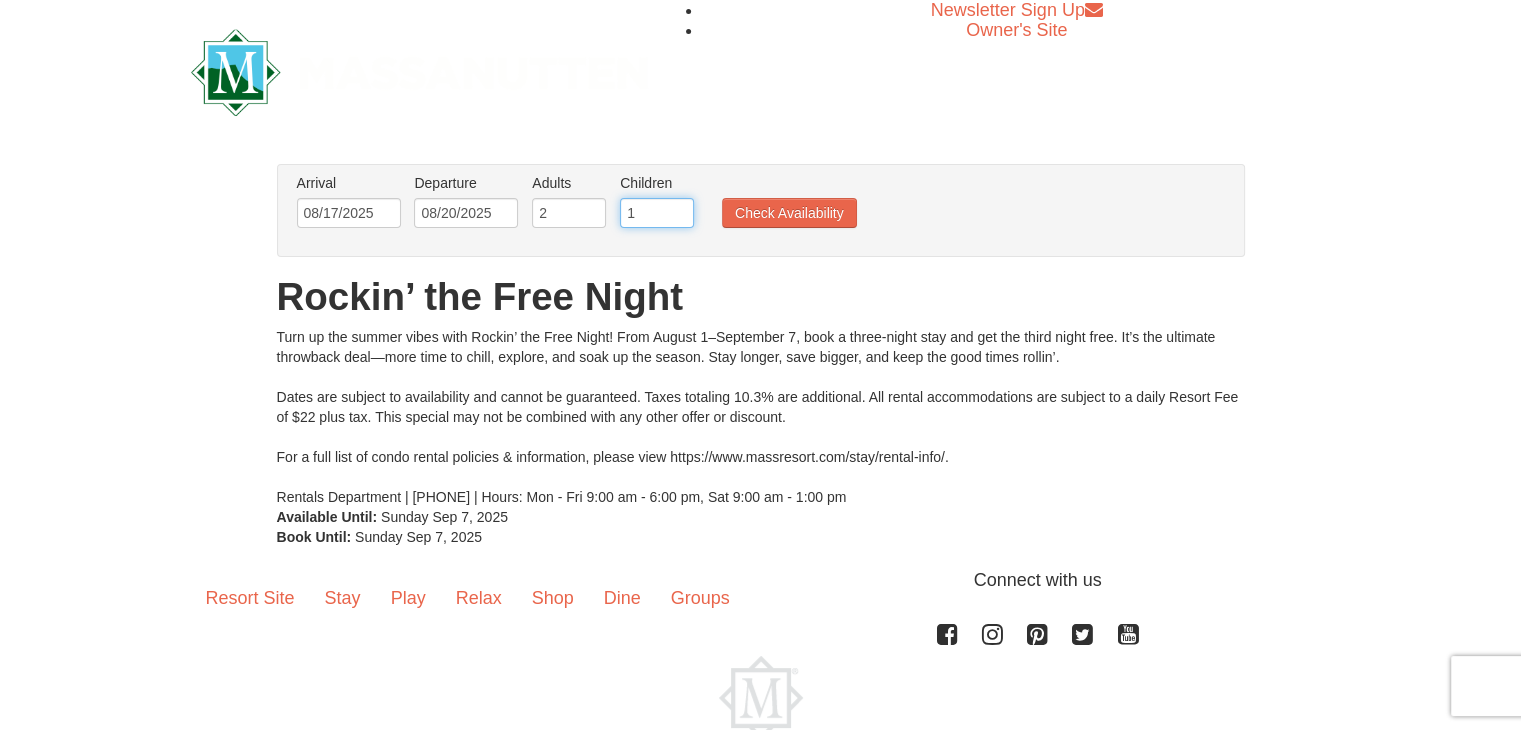 click on "1" at bounding box center [657, 213] 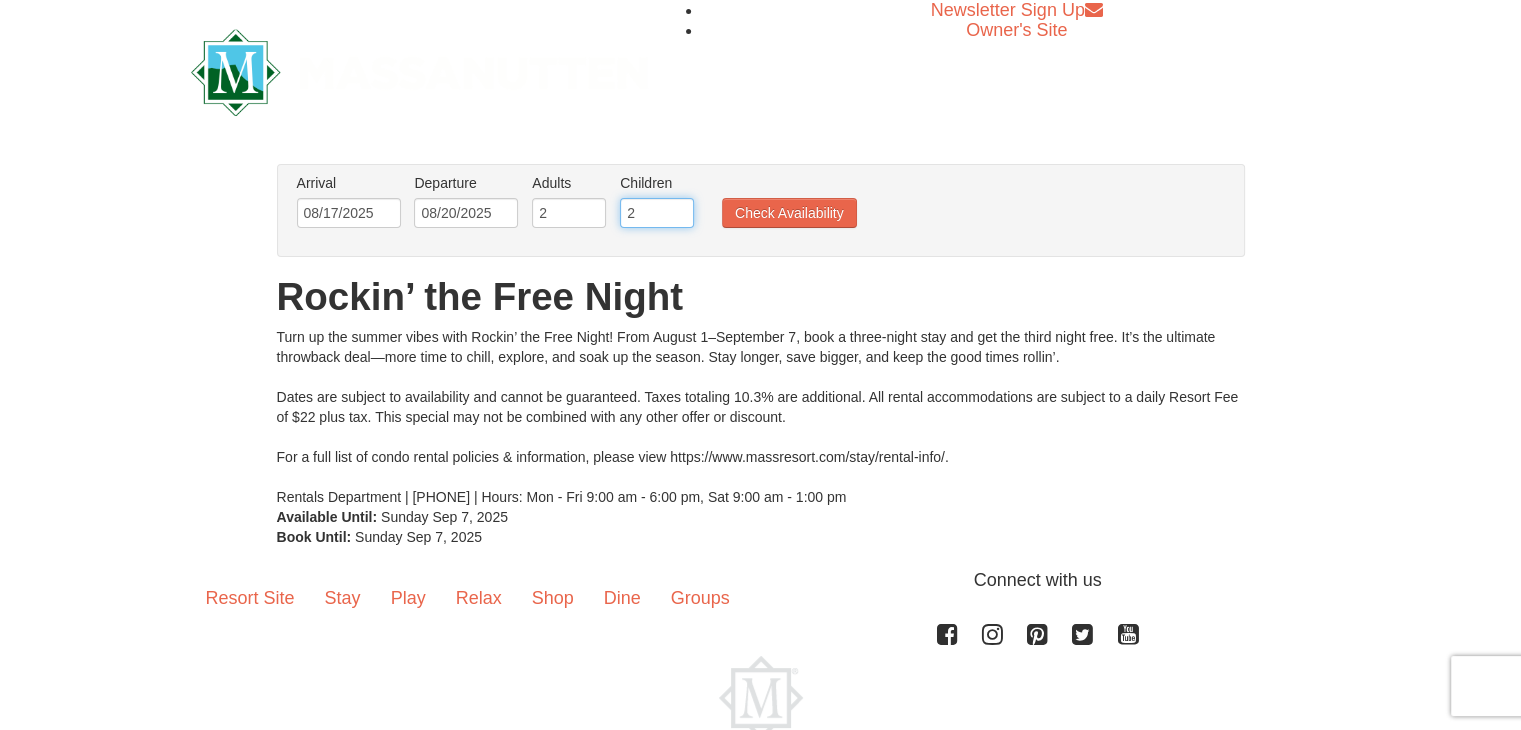 click on "2" at bounding box center [657, 213] 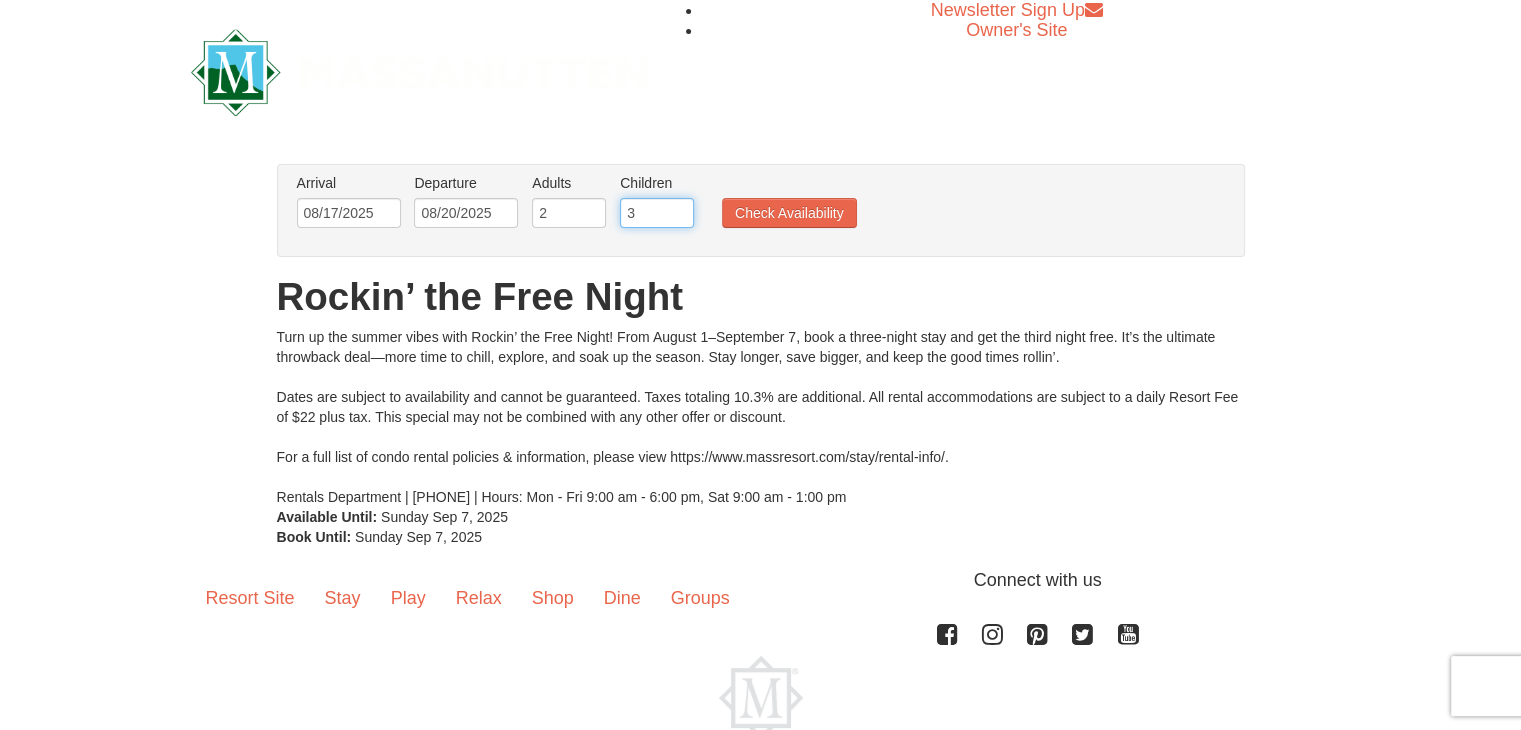 click on "3" at bounding box center [657, 213] 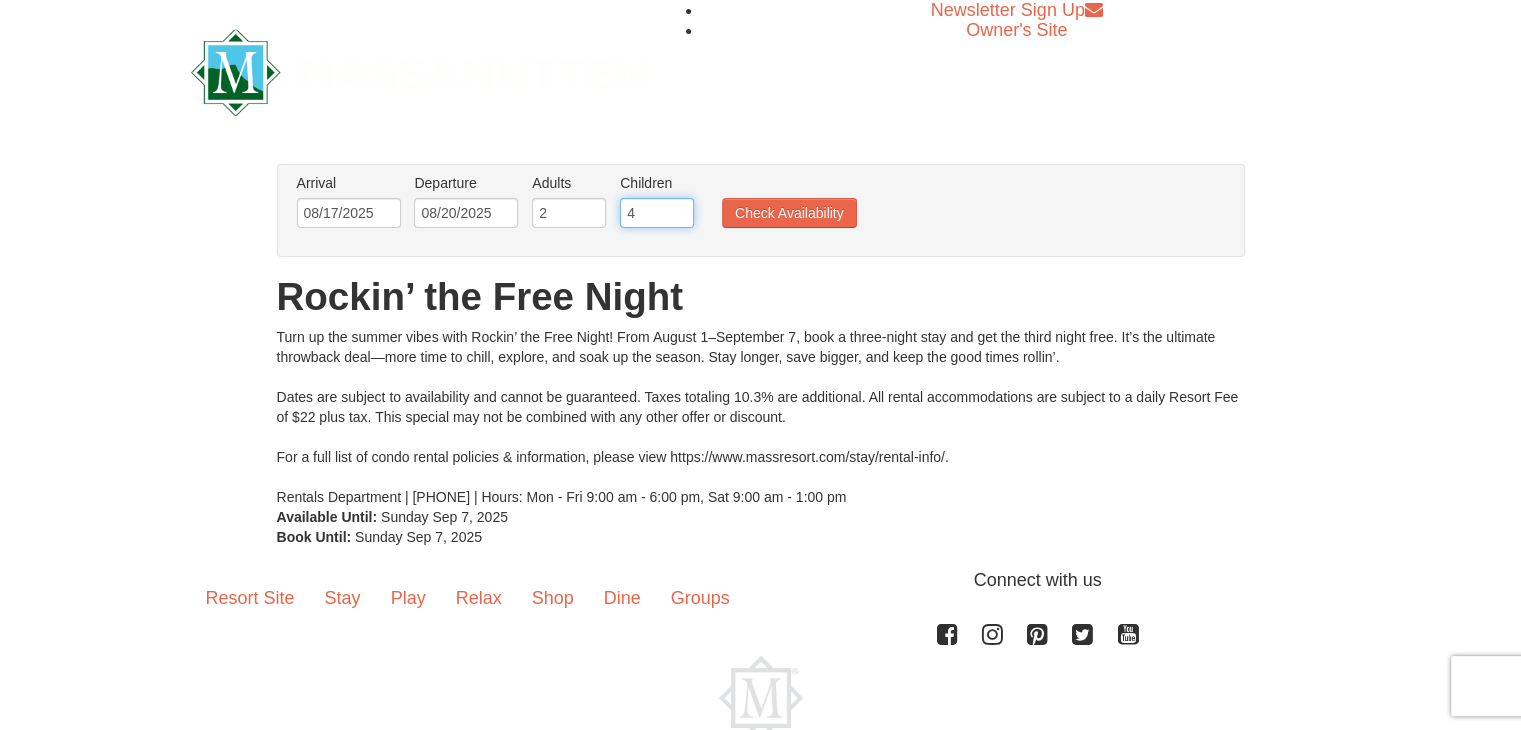 type on "4" 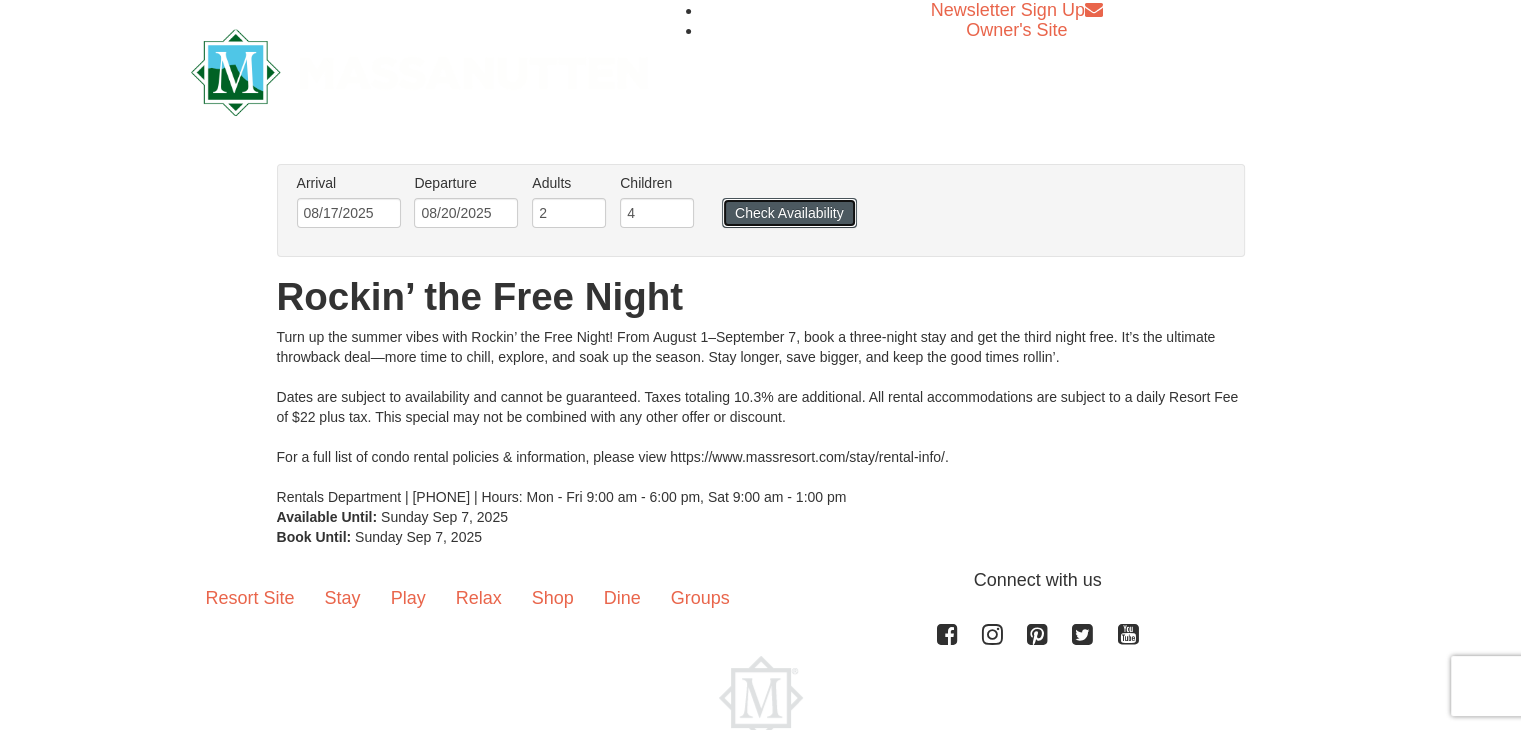 click on "Check Availability" at bounding box center [789, 213] 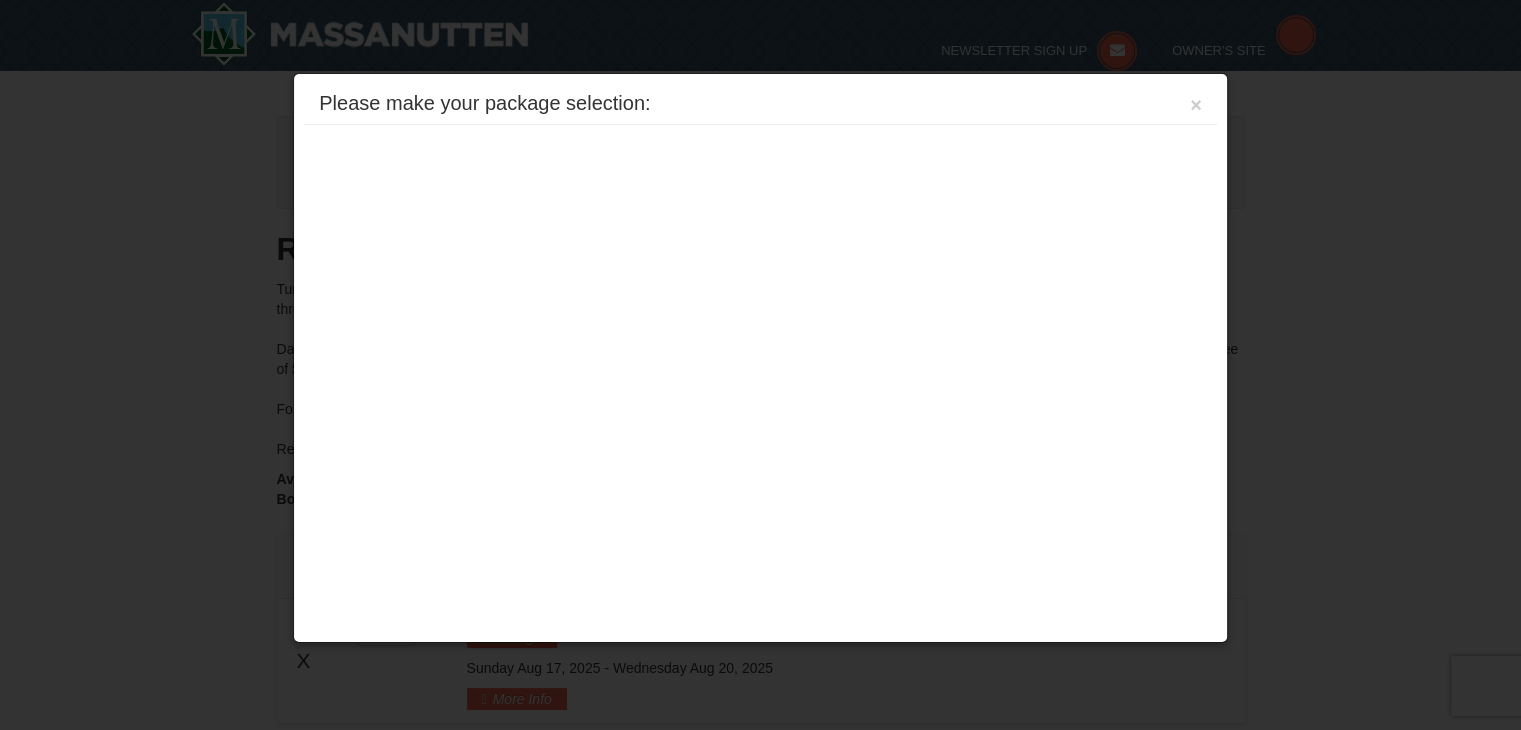 scroll, scrollTop: 308, scrollLeft: 0, axis: vertical 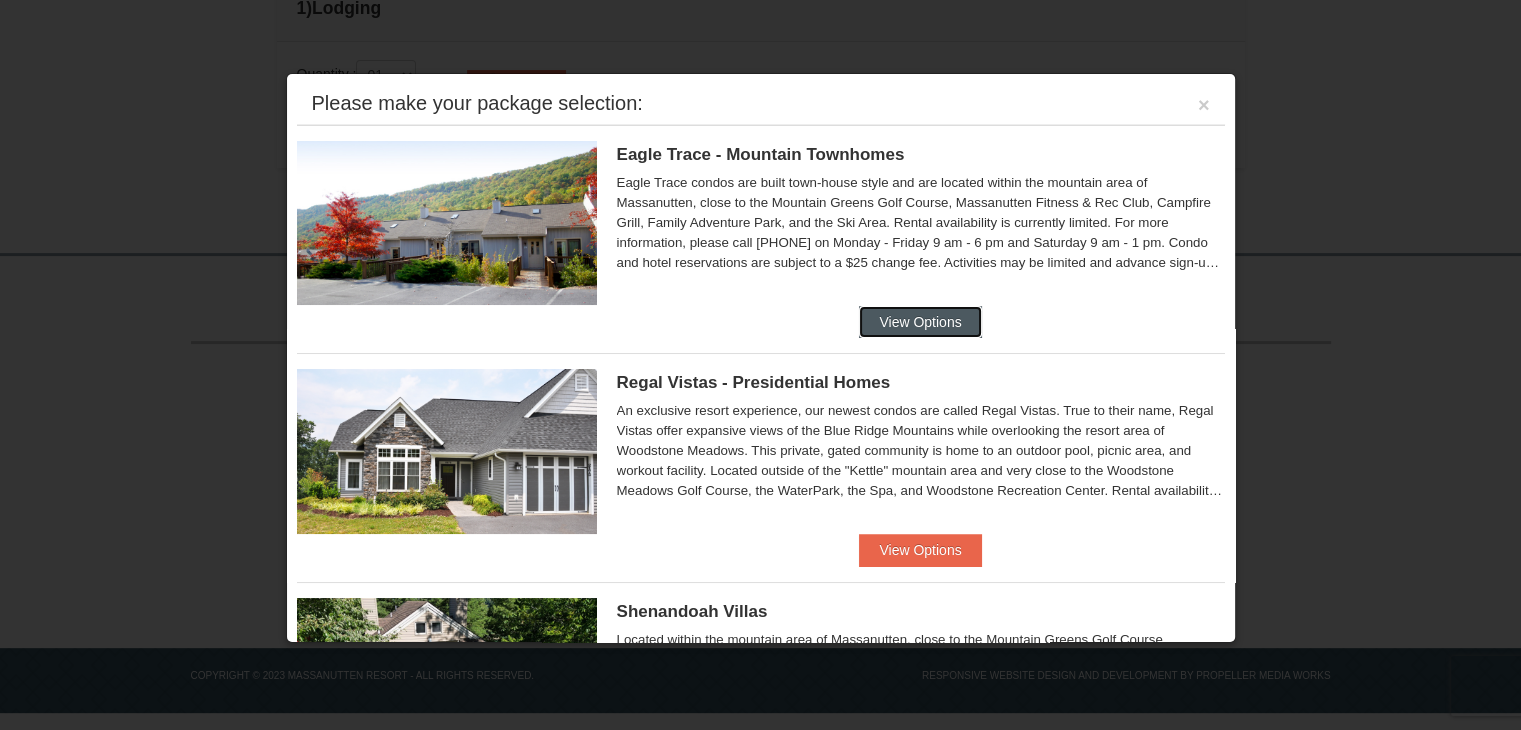 click on "View Options" at bounding box center [920, 322] 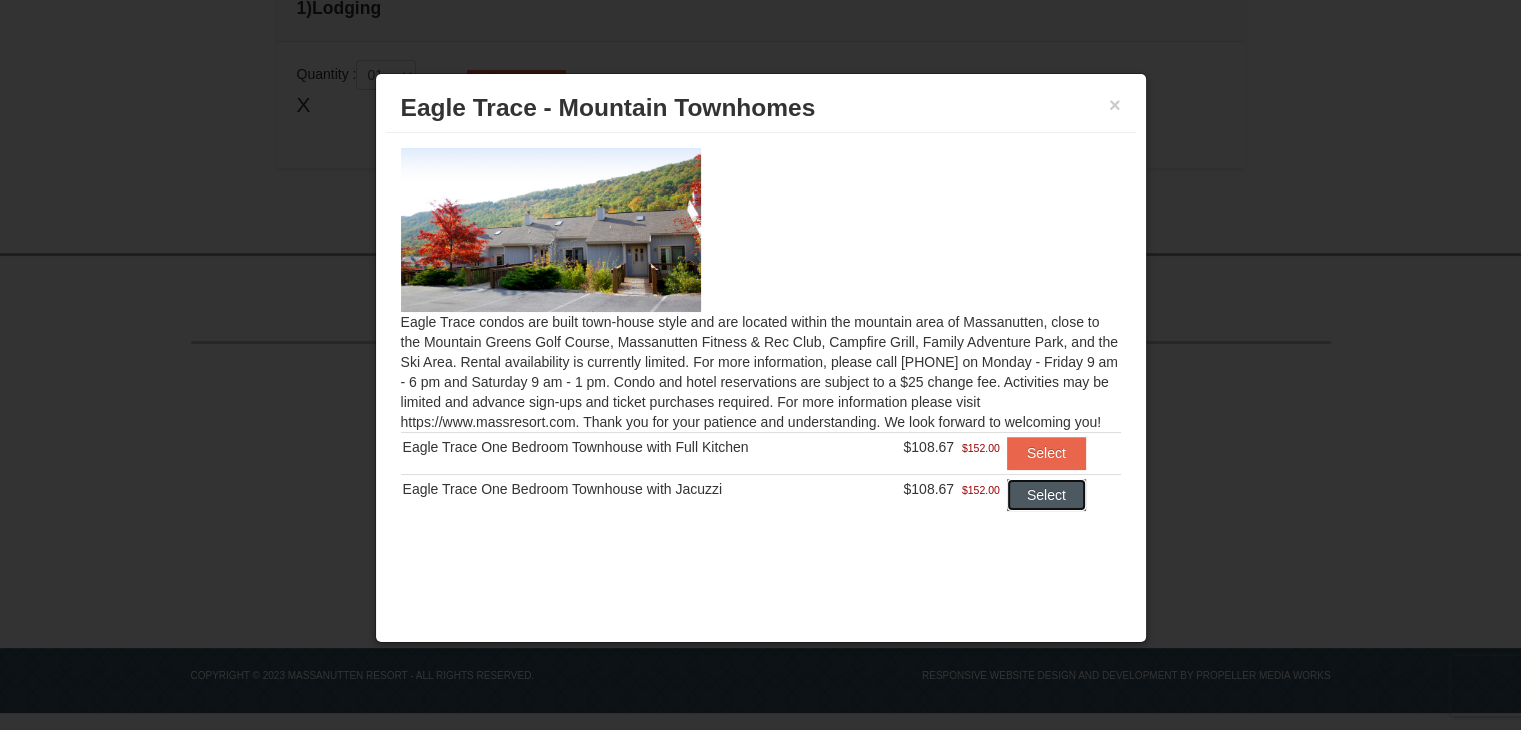 click on "Select" at bounding box center [1046, 495] 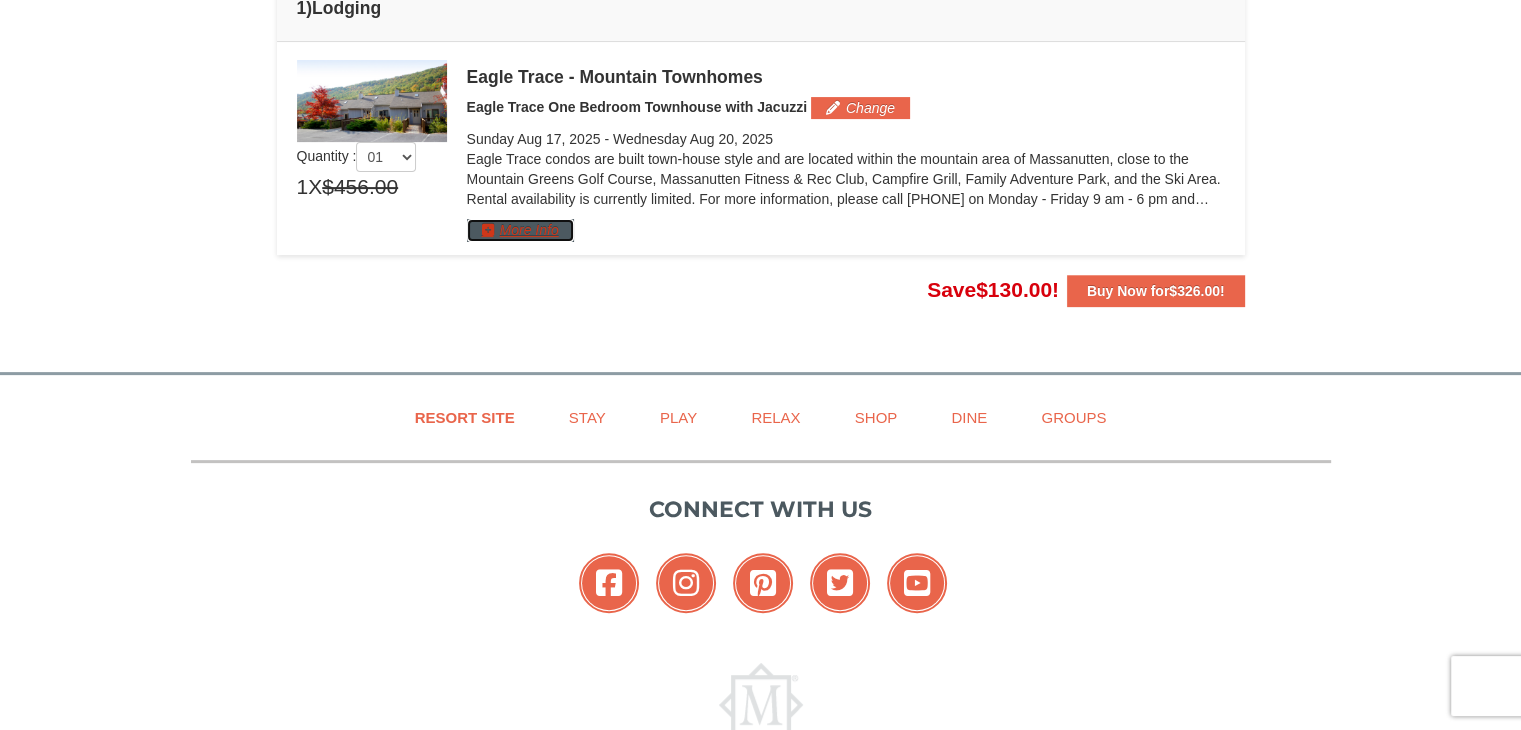 click on "More Info" at bounding box center (520, 230) 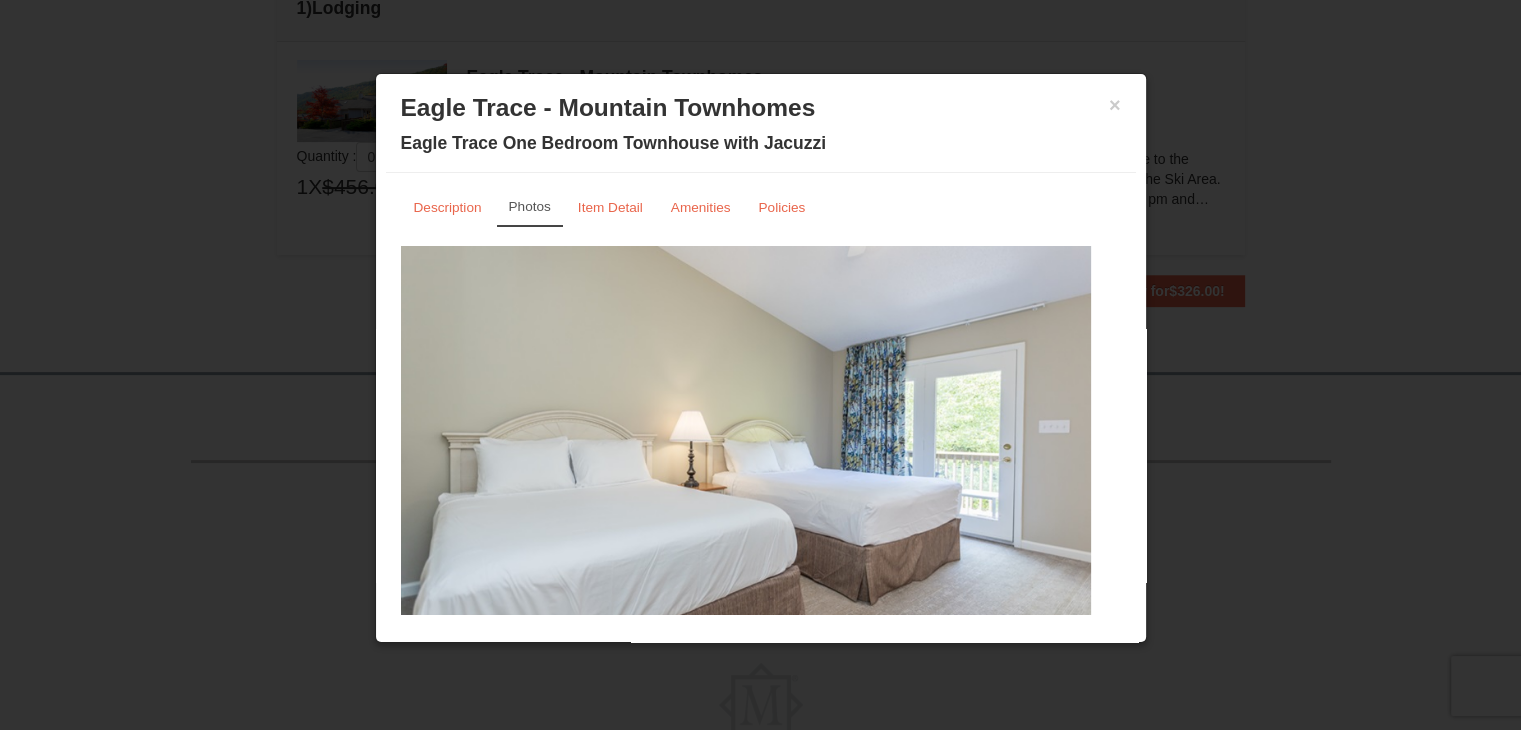 click on "×
Eagle Trace - Mountain Townhomes  Eagle Trace One Bedroom Townhouse with Jacuzzi" at bounding box center [761, 128] 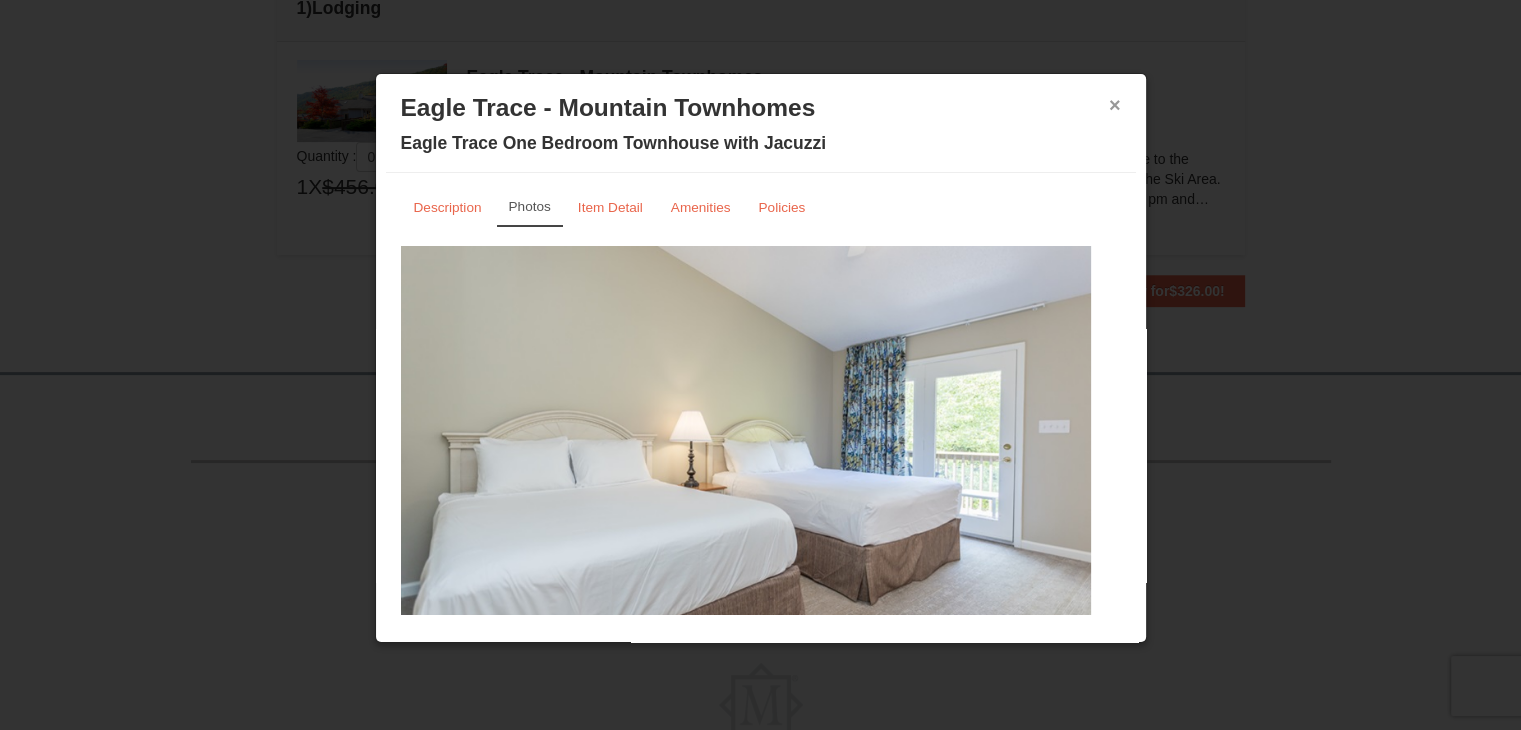 click on "×" at bounding box center [1115, 105] 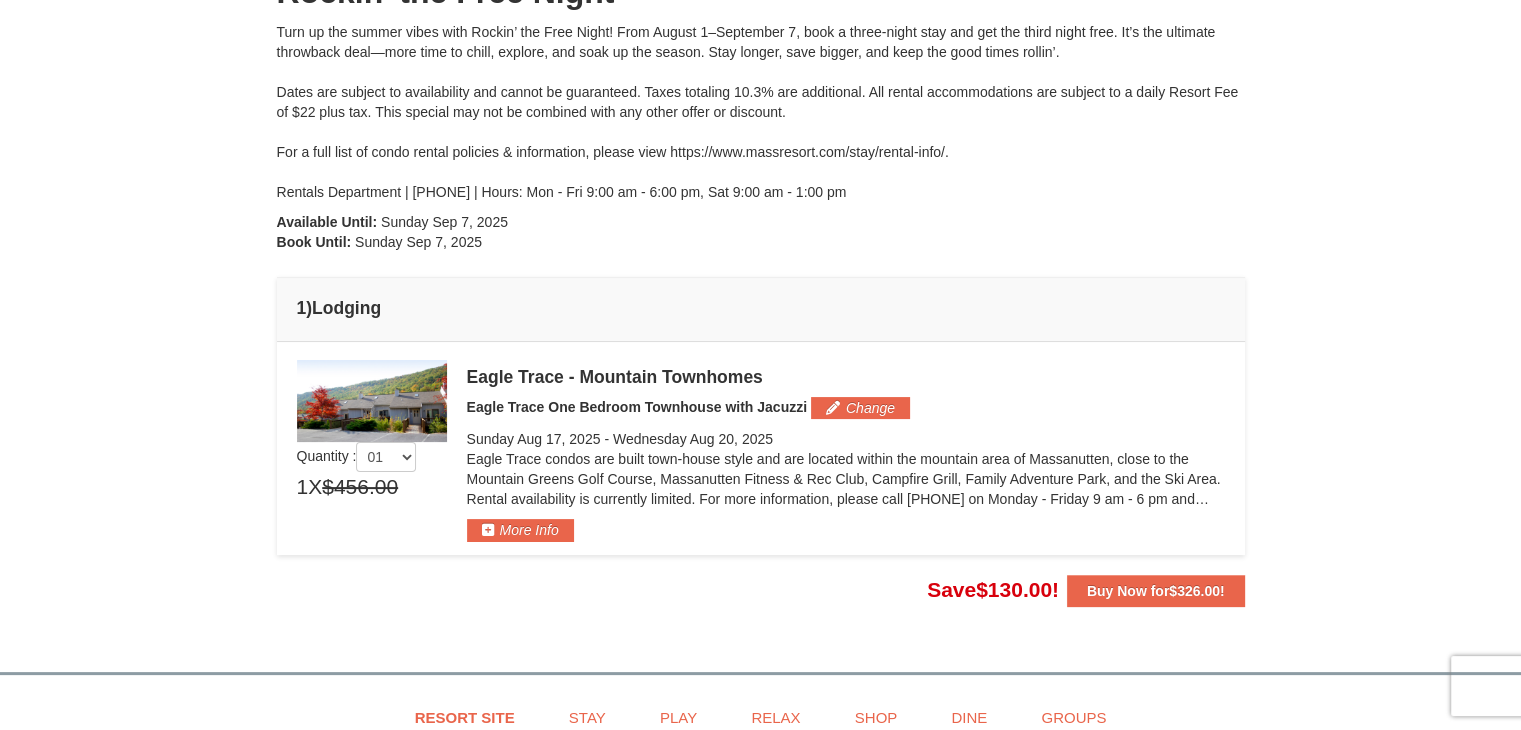 scroll, scrollTop: 256, scrollLeft: 0, axis: vertical 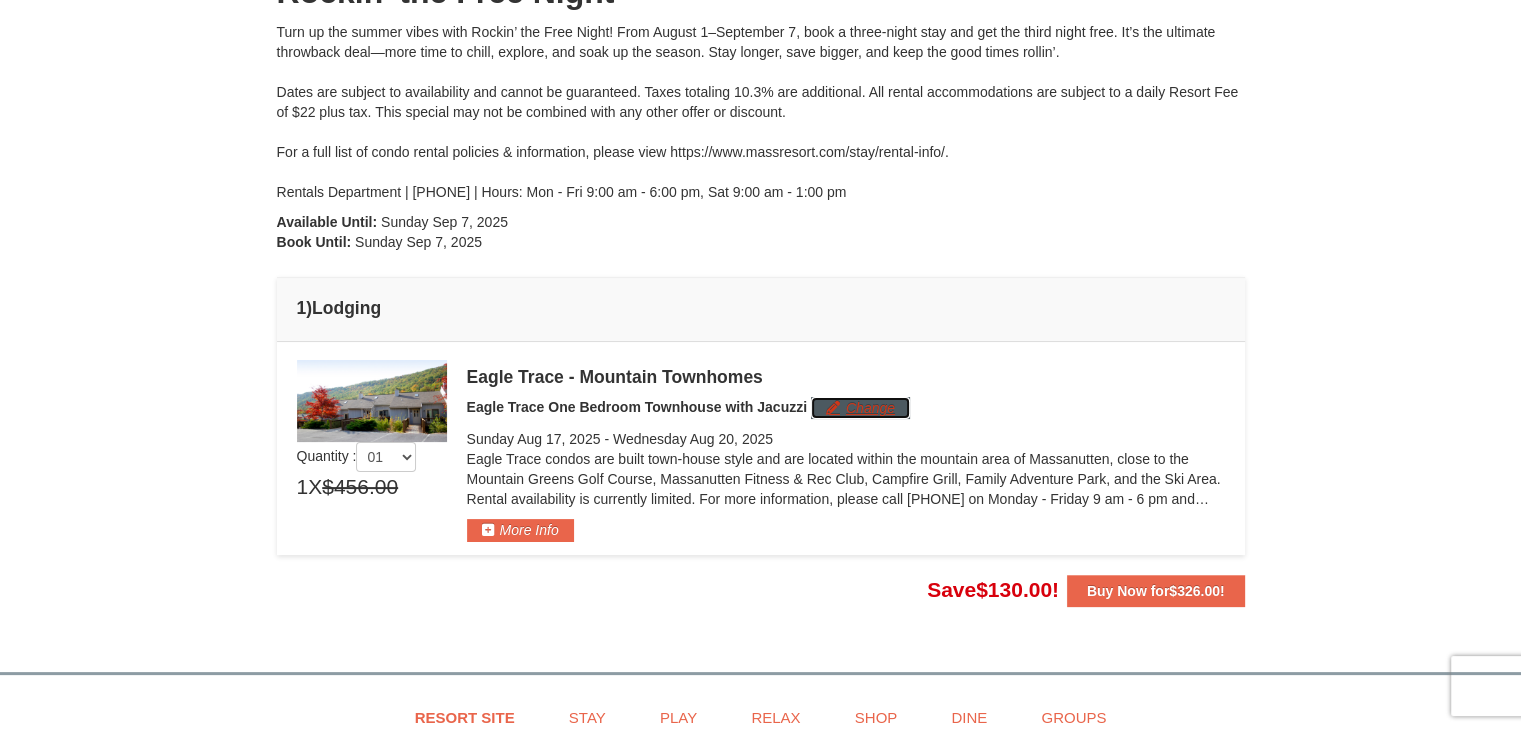 click on "Change" at bounding box center [860, 408] 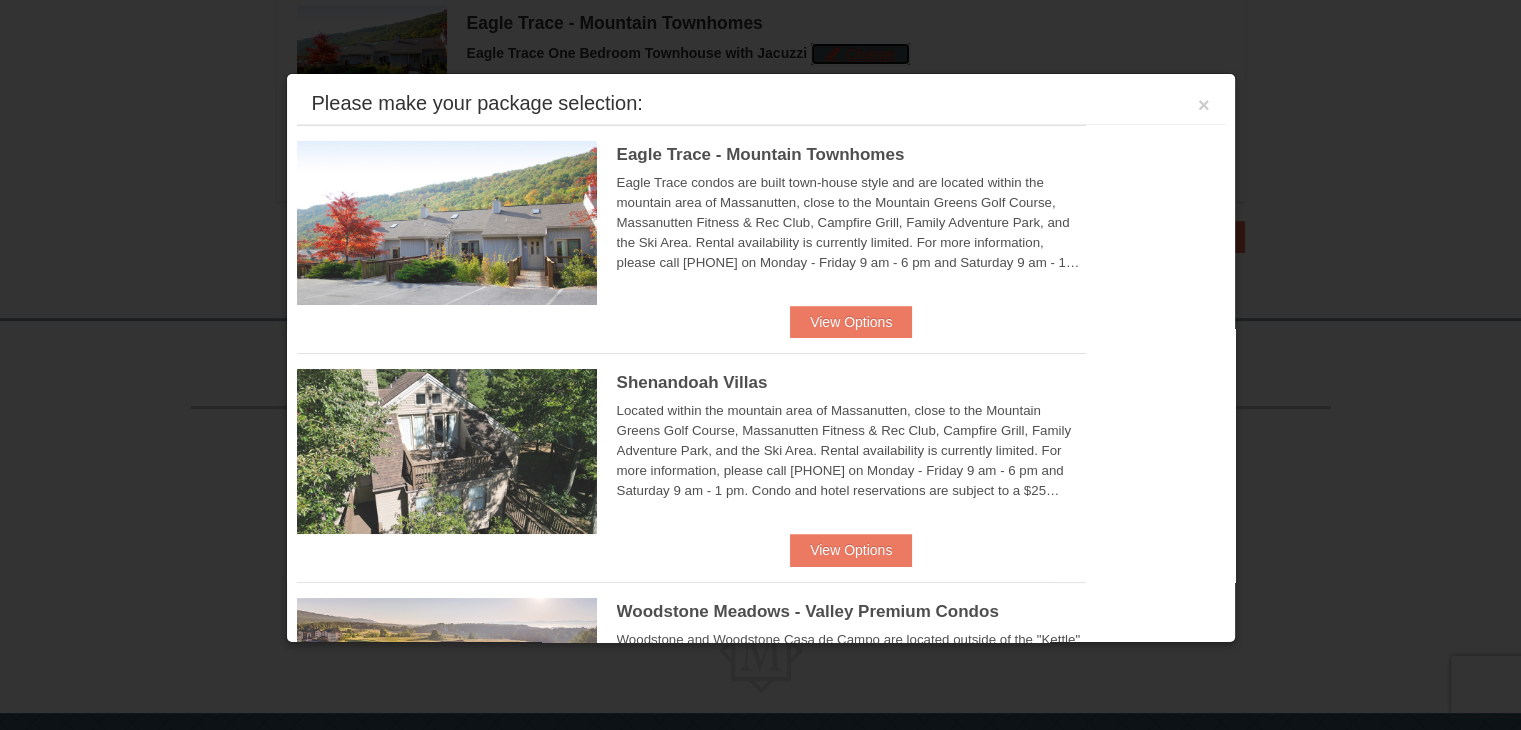 scroll, scrollTop: 615, scrollLeft: 0, axis: vertical 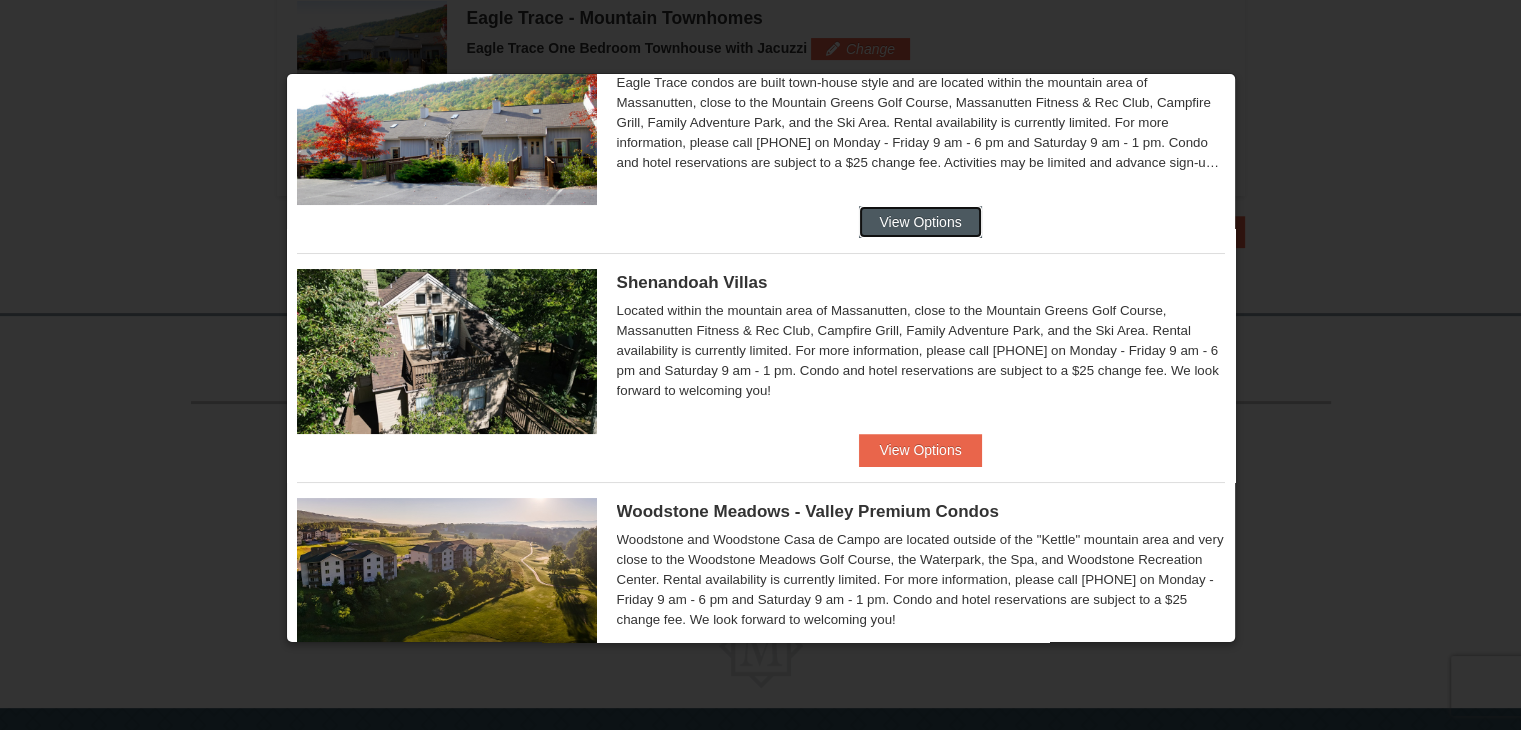 click on "View Options" at bounding box center [920, 222] 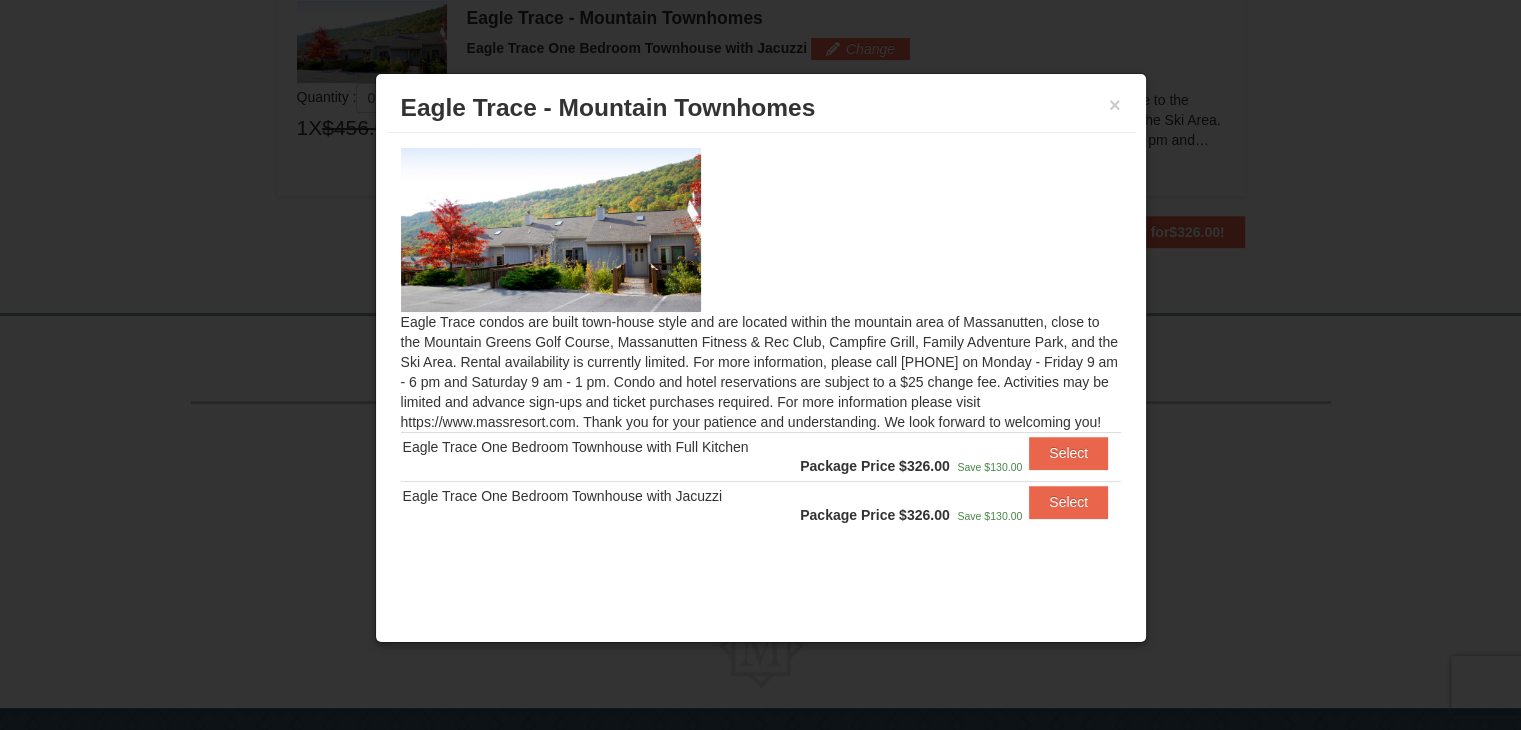 click at bounding box center [760, 365] 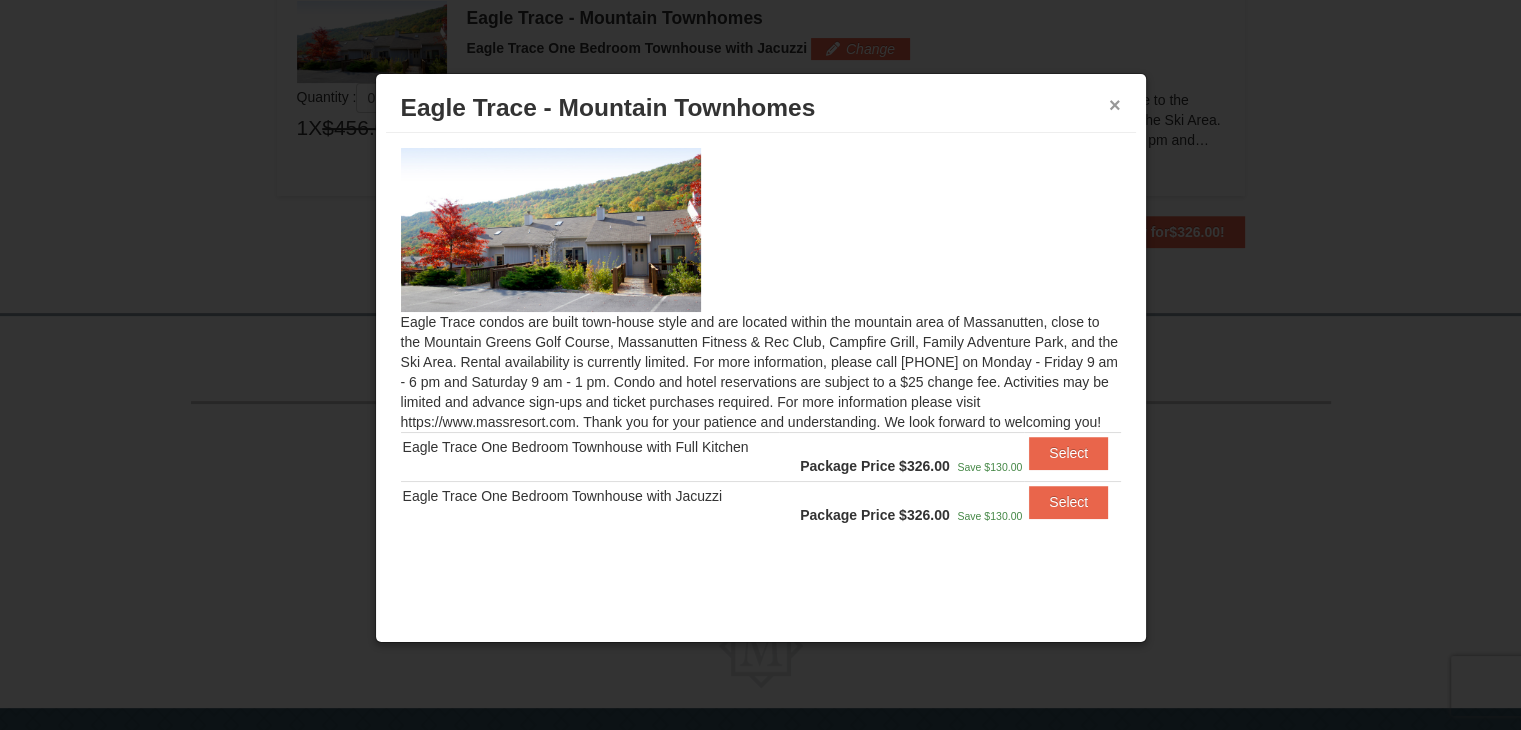 click on "×" at bounding box center (1115, 105) 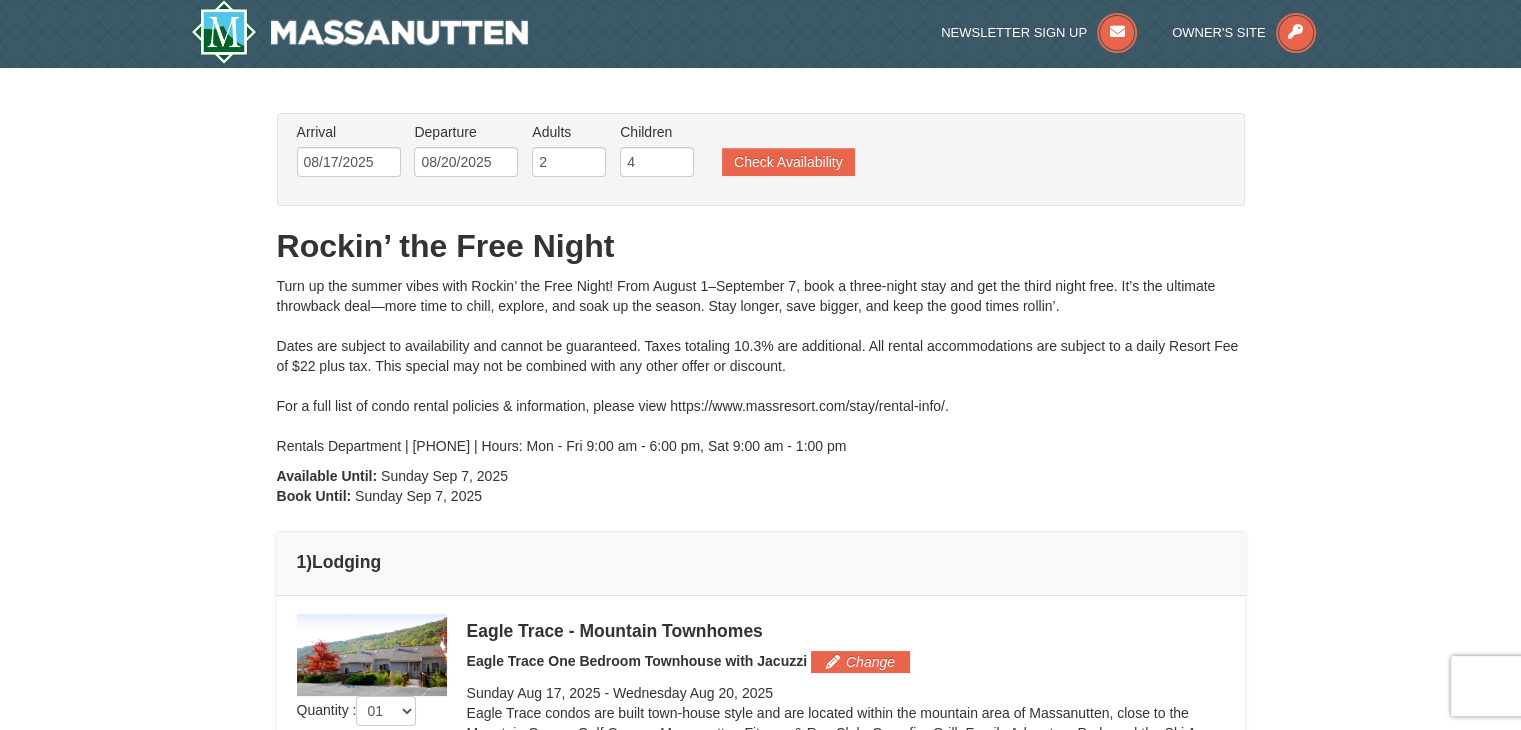 scroll, scrollTop: 0, scrollLeft: 0, axis: both 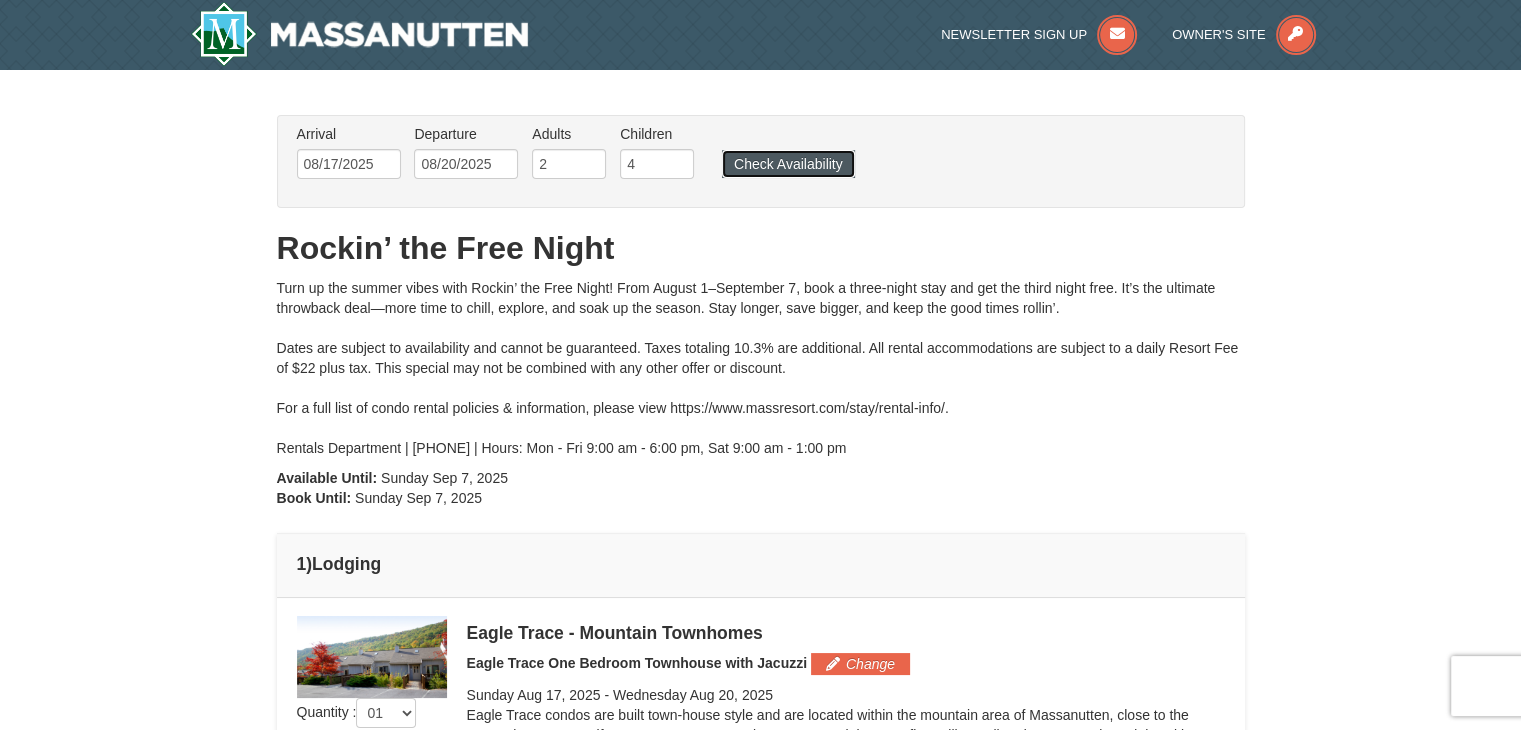click on "Check Availability" at bounding box center (788, 164) 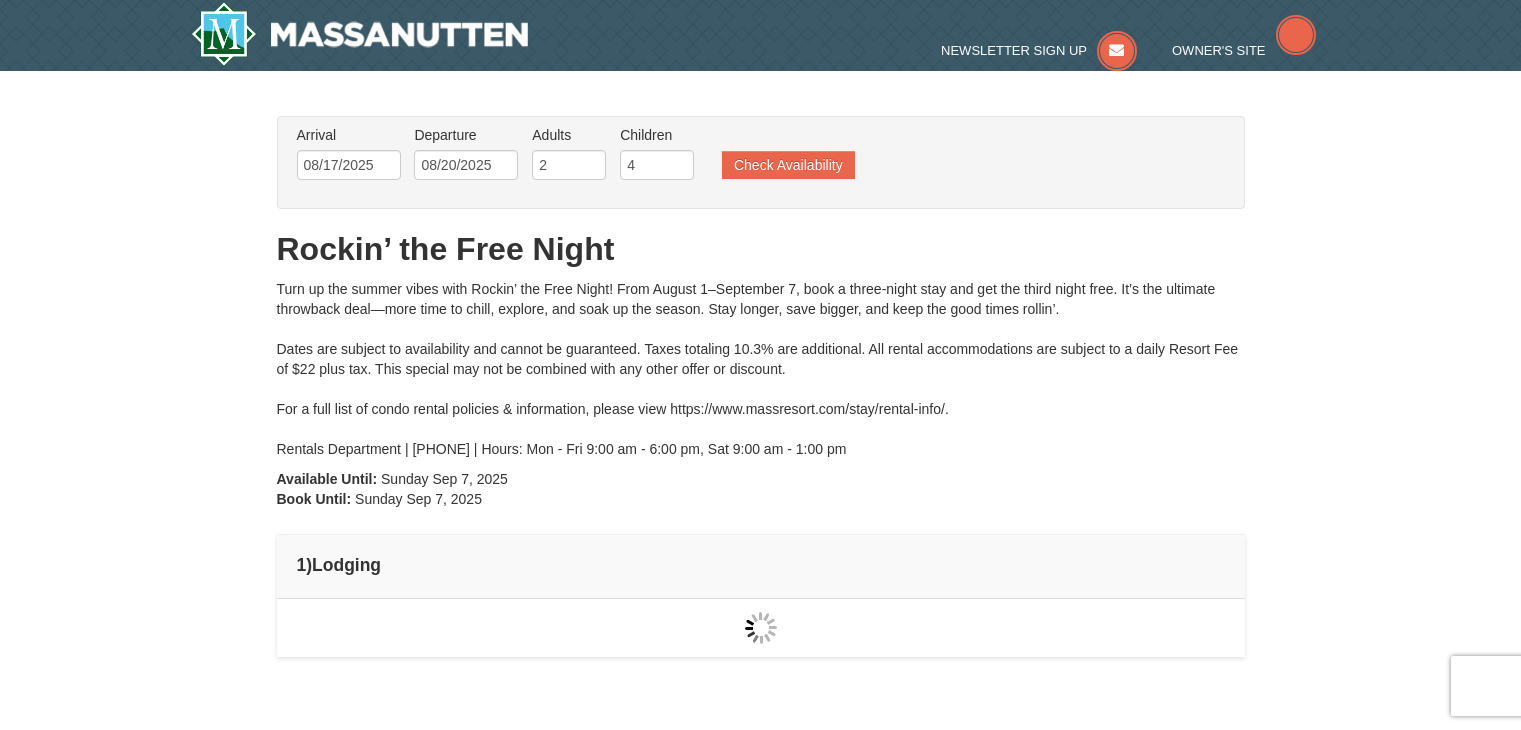 scroll, scrollTop: 0, scrollLeft: 0, axis: both 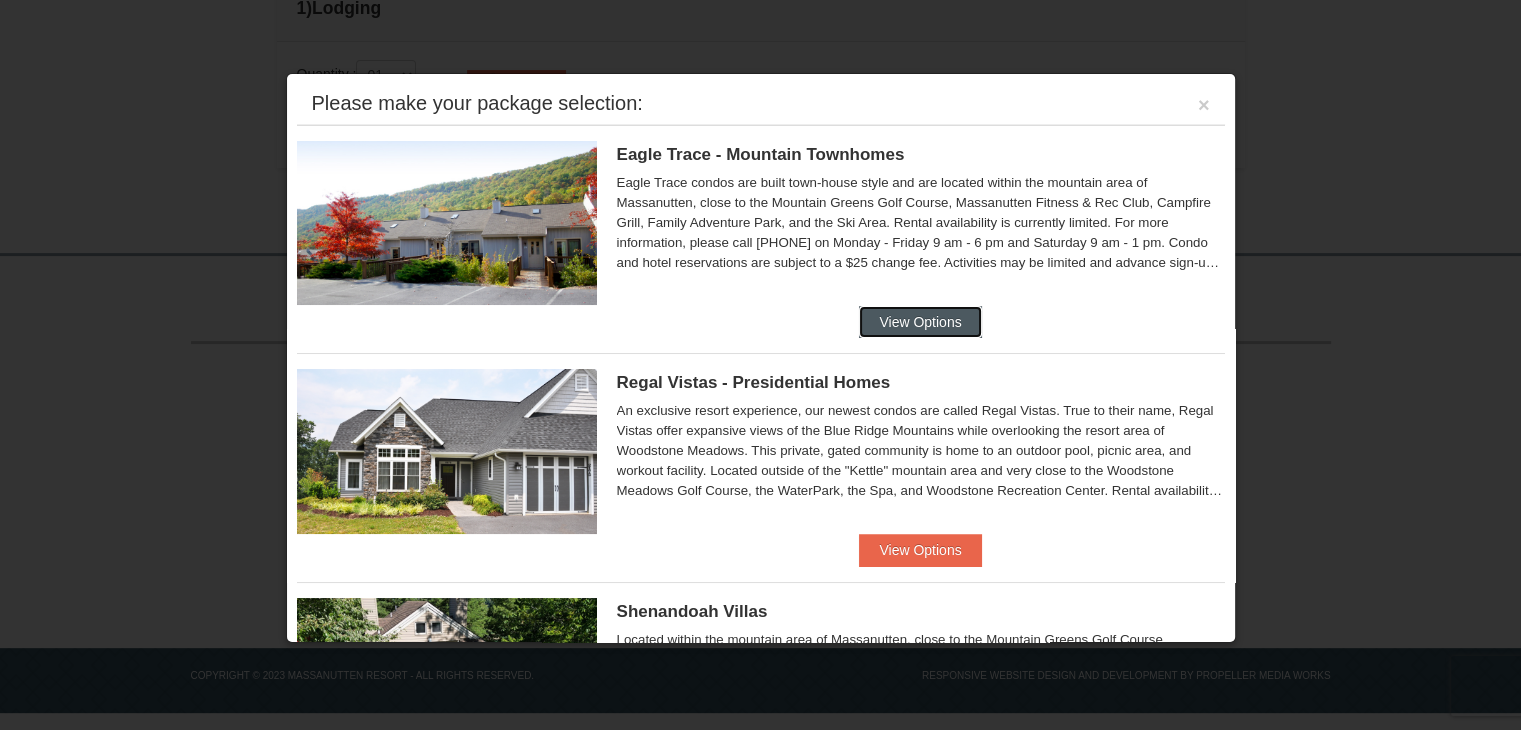 click on "View Options" at bounding box center [920, 322] 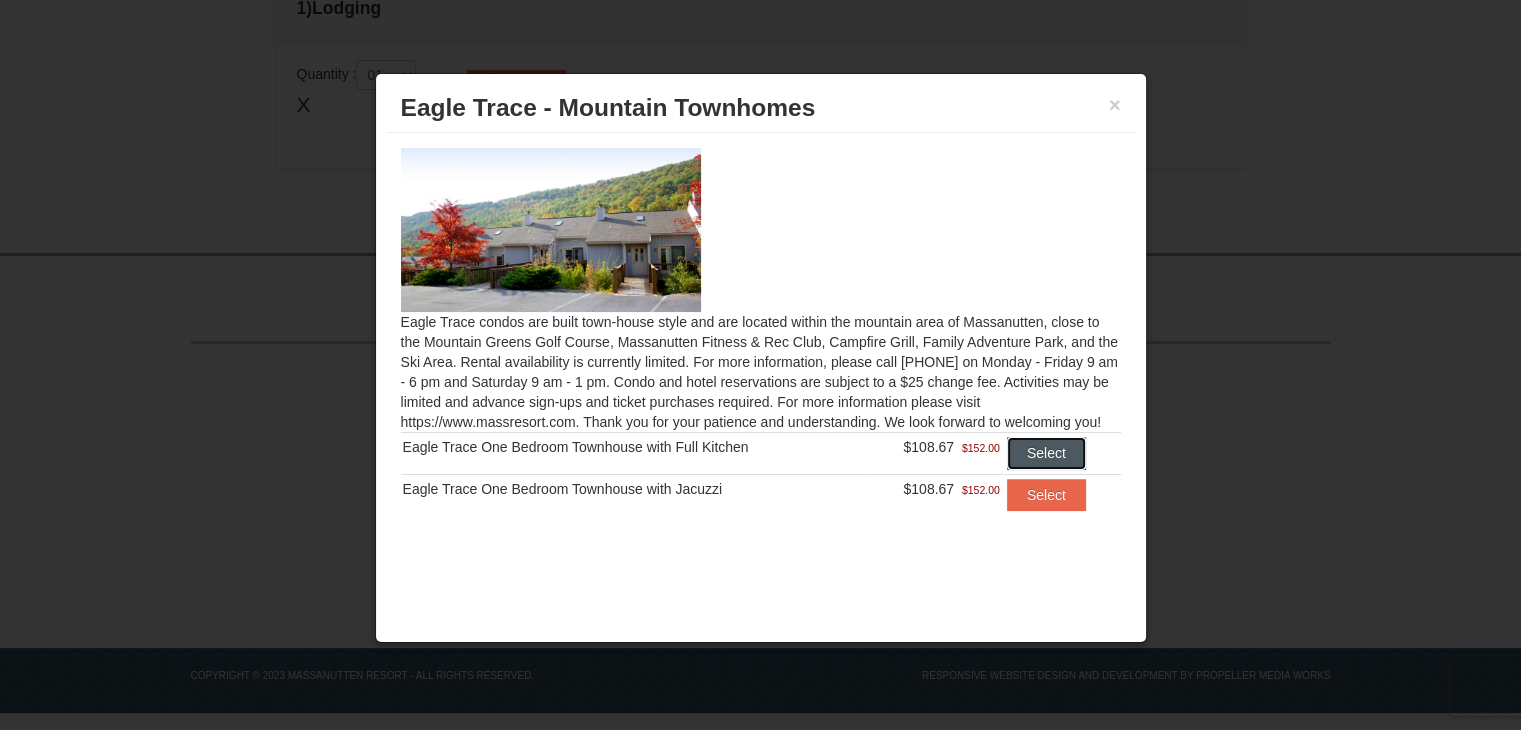 click on "Select" at bounding box center [1046, 453] 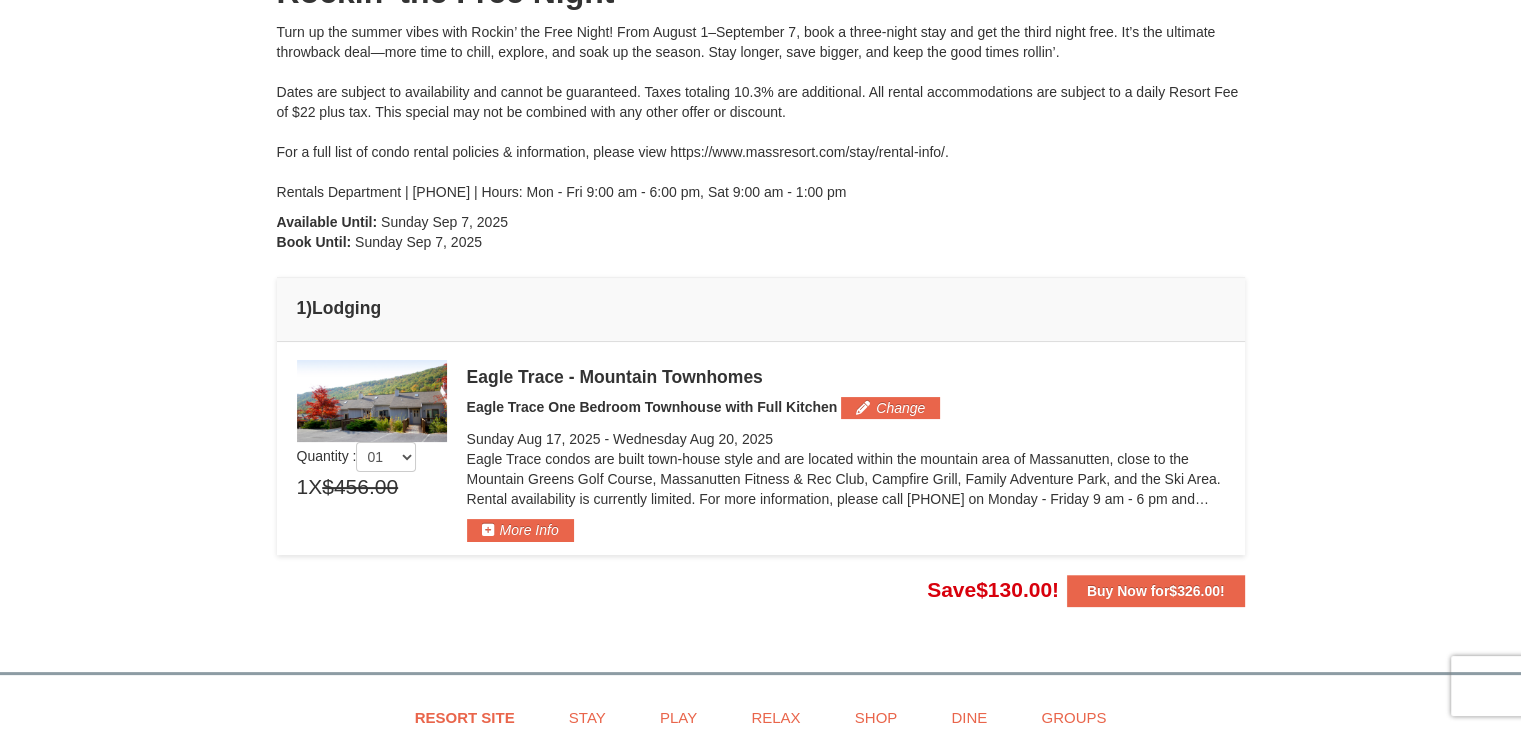 scroll, scrollTop: 356, scrollLeft: 0, axis: vertical 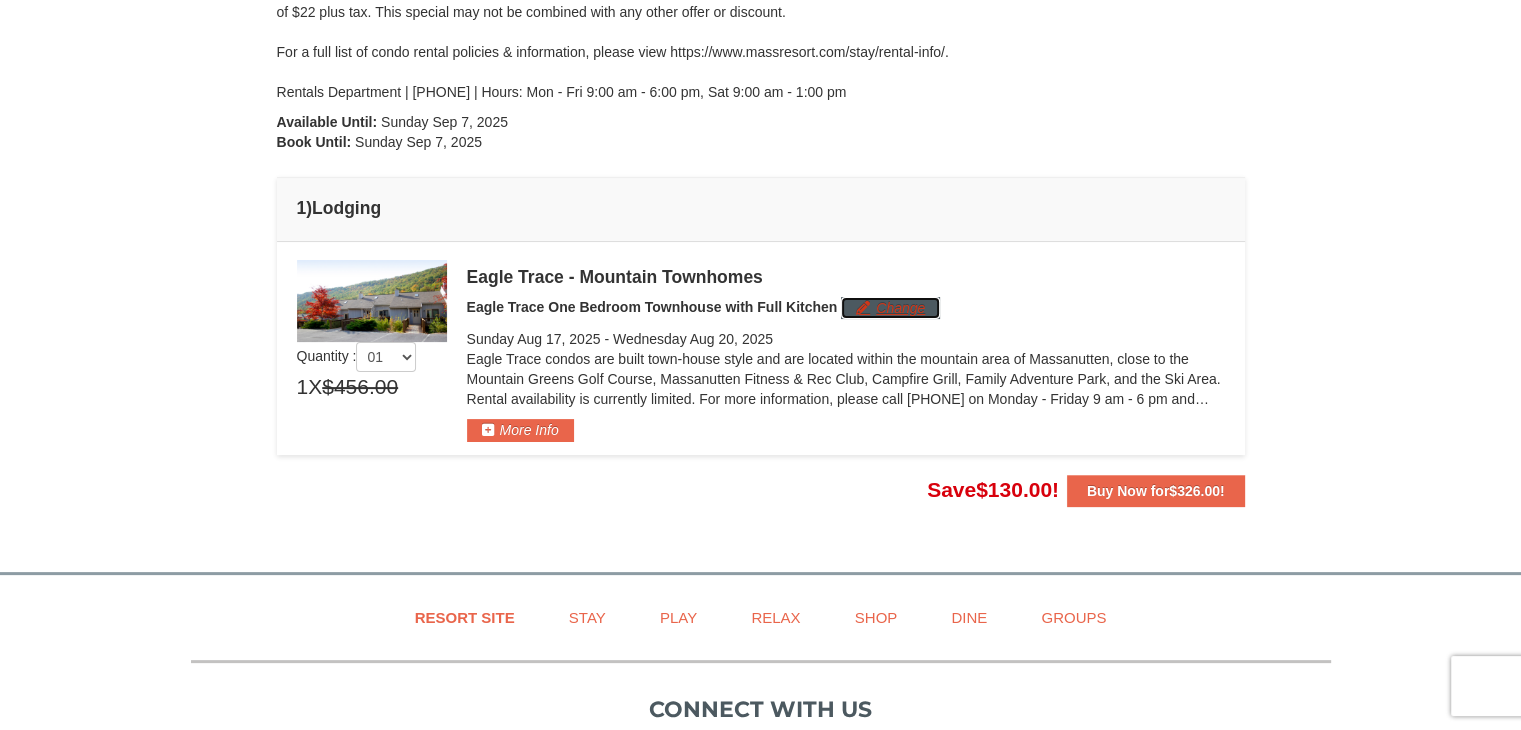 click on "Change" at bounding box center [890, 308] 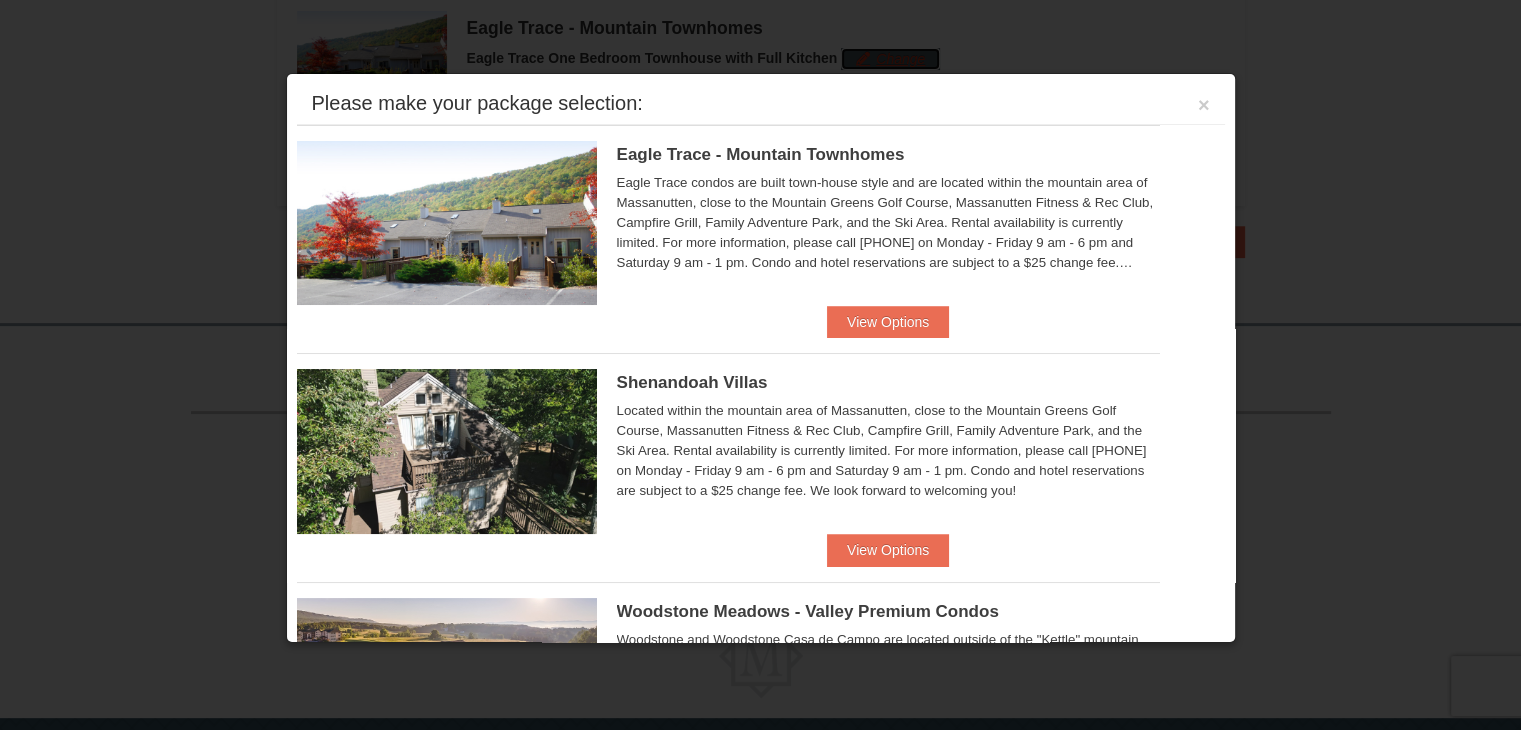 scroll, scrollTop: 615, scrollLeft: 0, axis: vertical 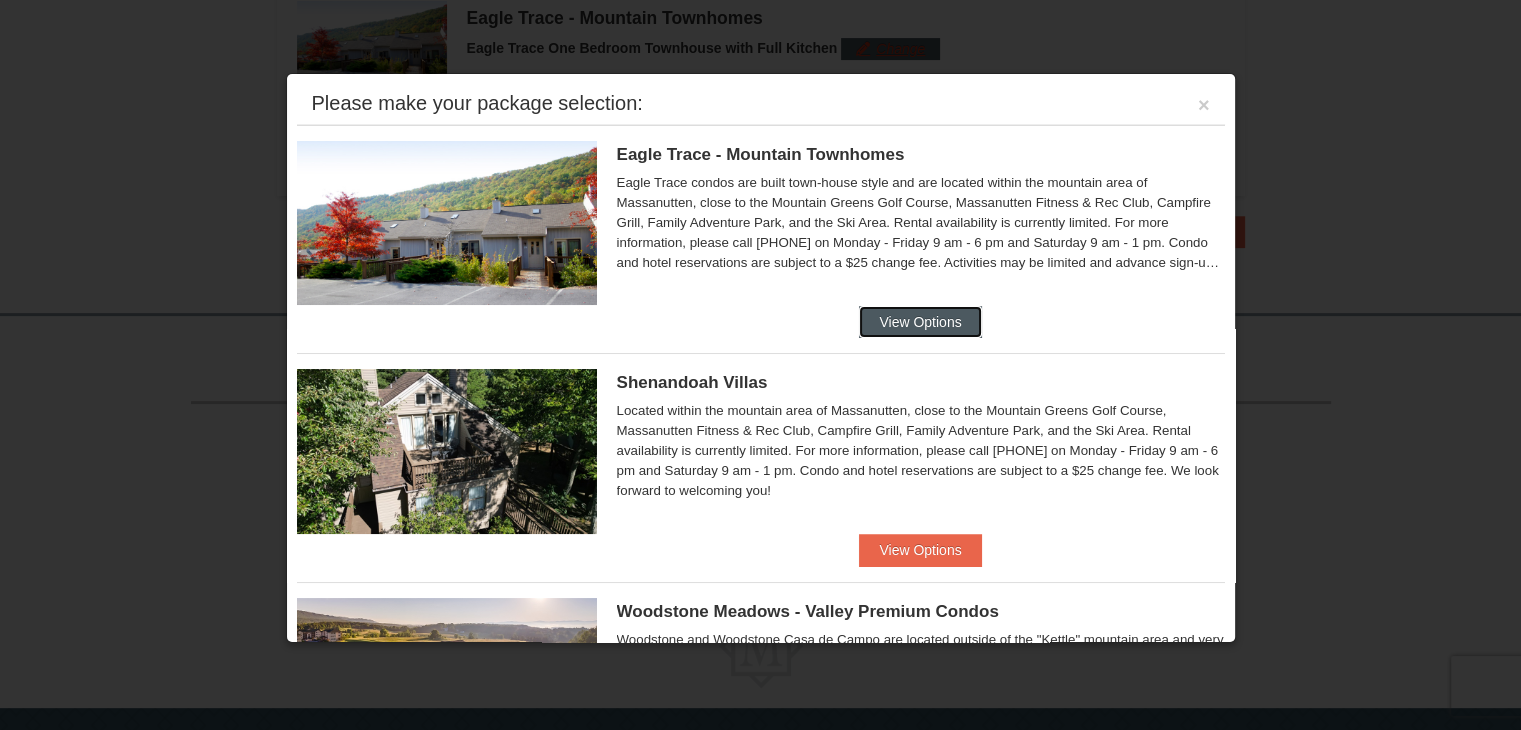 click on "View Options" at bounding box center (920, 322) 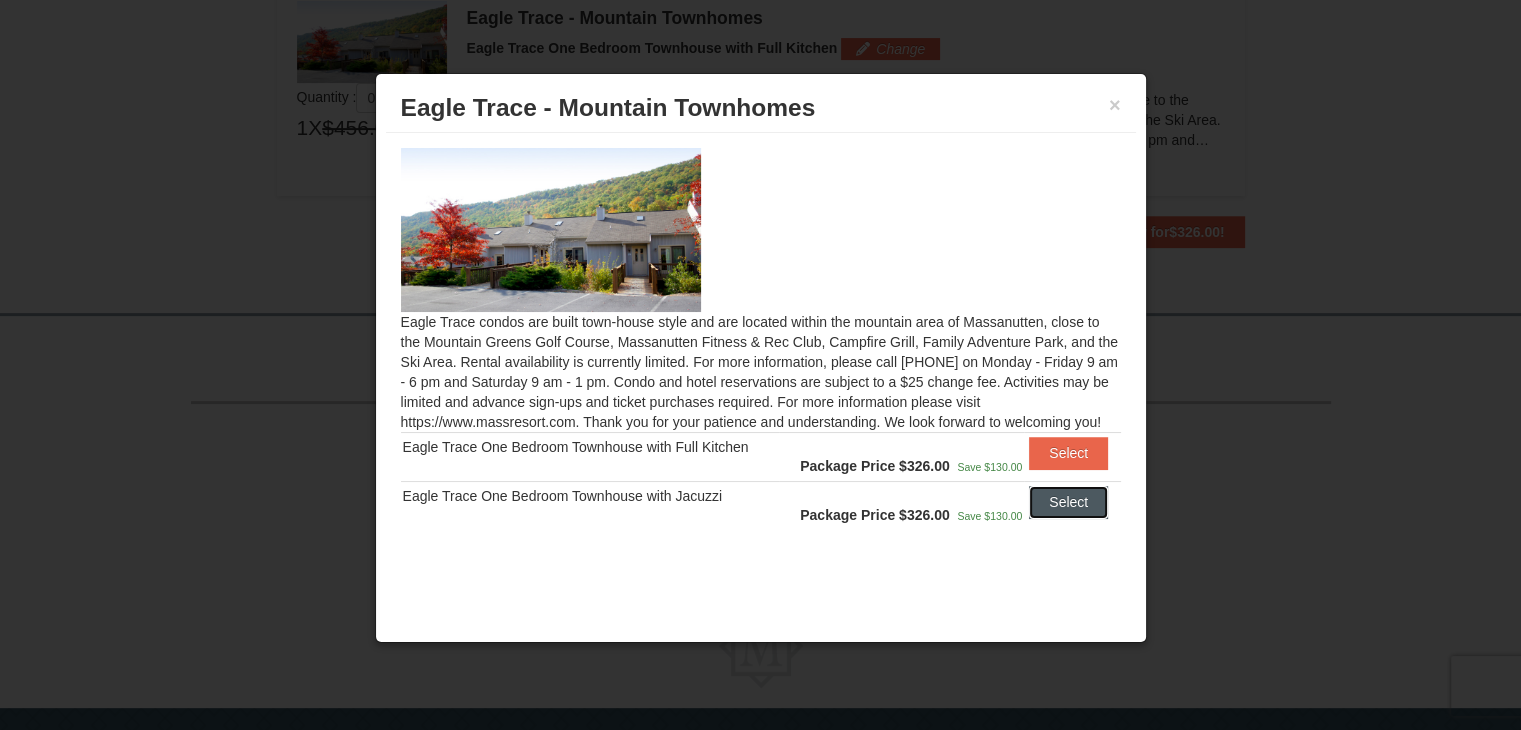click on "Select" at bounding box center [1068, 502] 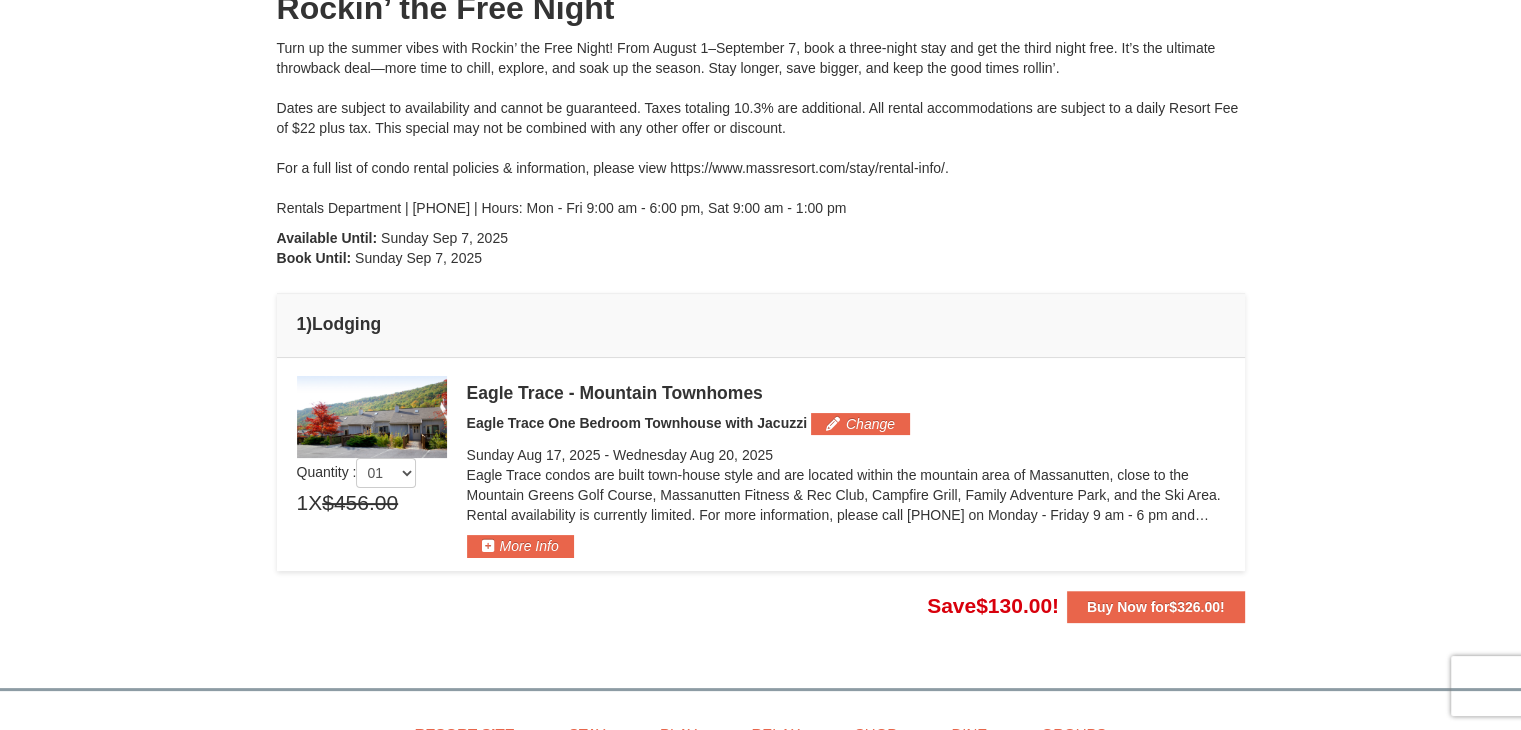scroll, scrollTop: 15, scrollLeft: 0, axis: vertical 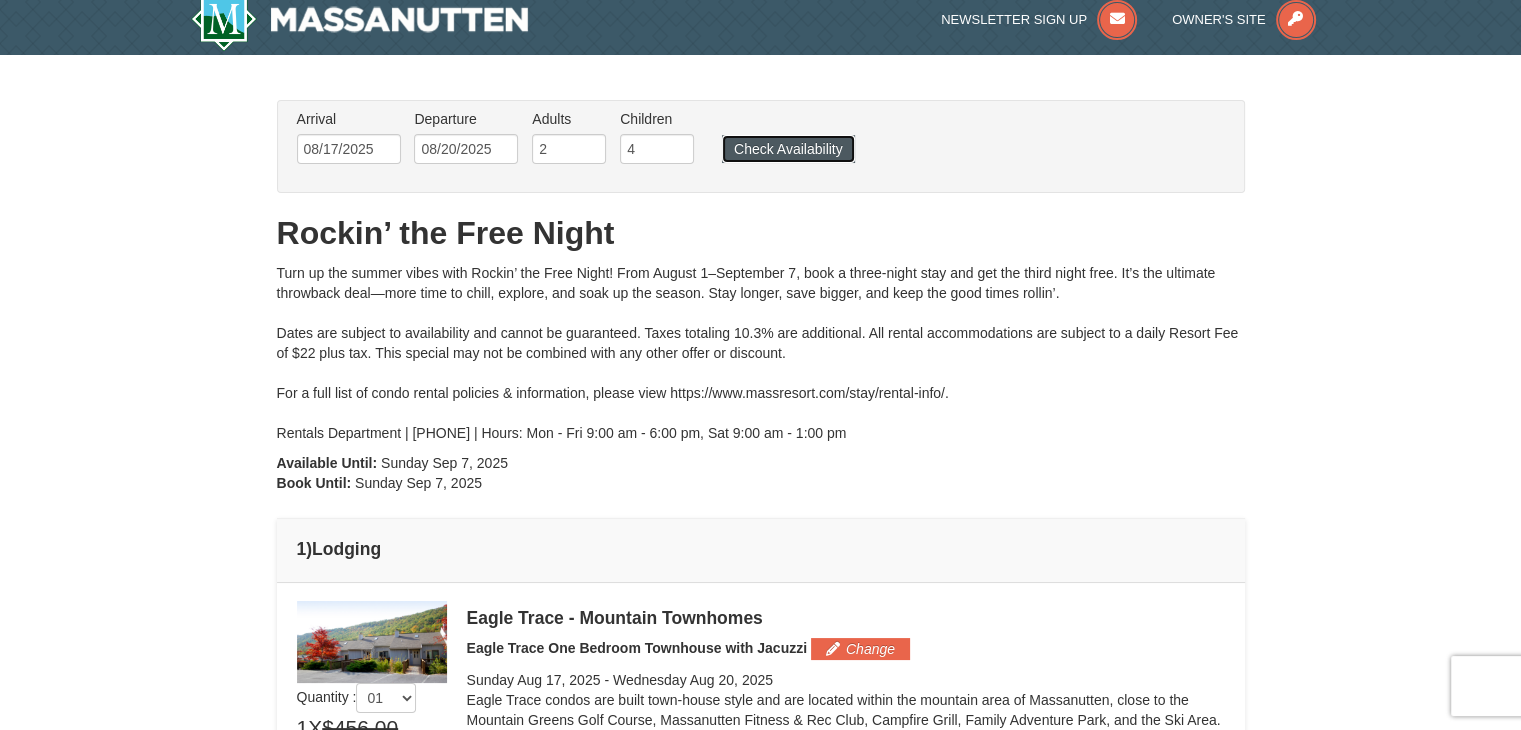 click on "Check Availability" at bounding box center [788, 149] 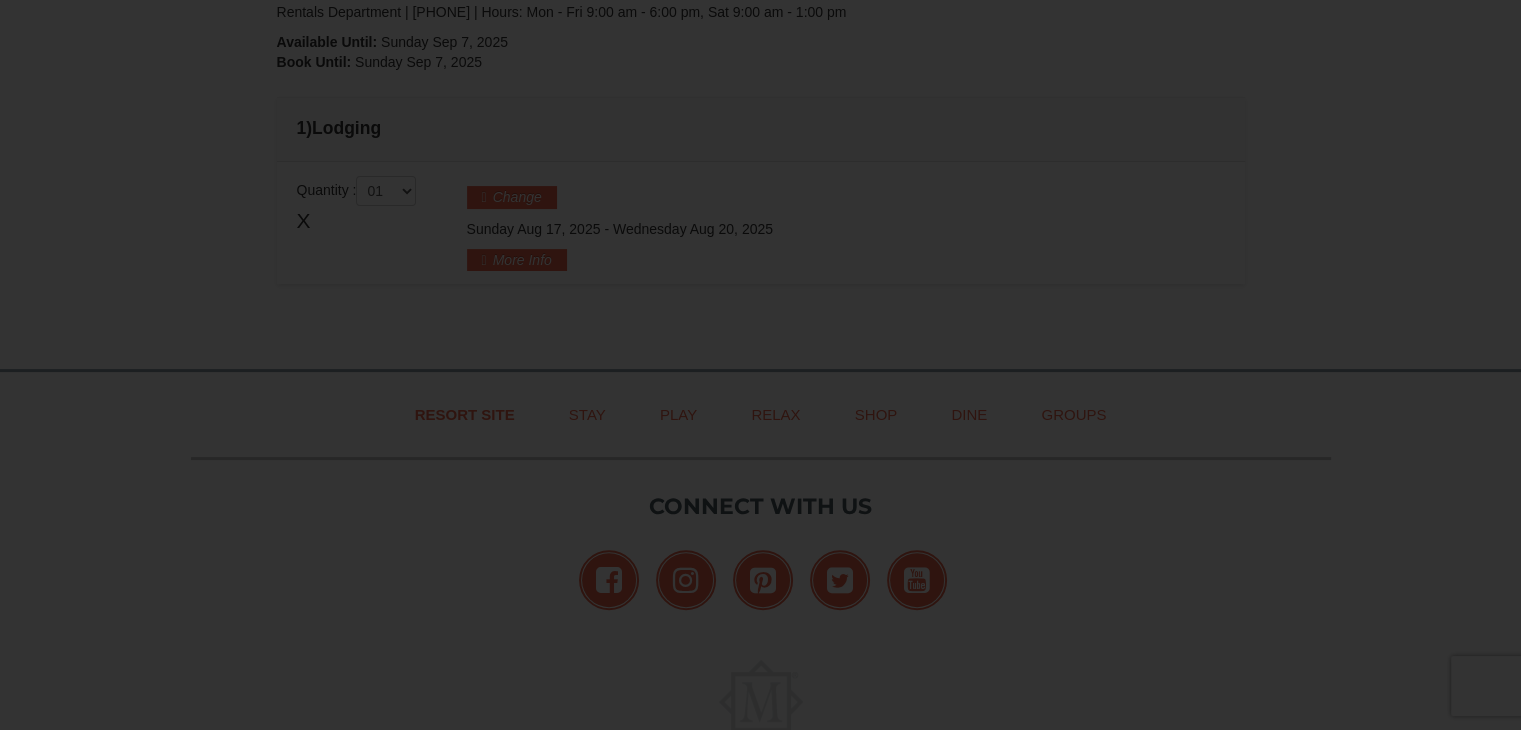 scroll, scrollTop: 0, scrollLeft: 0, axis: both 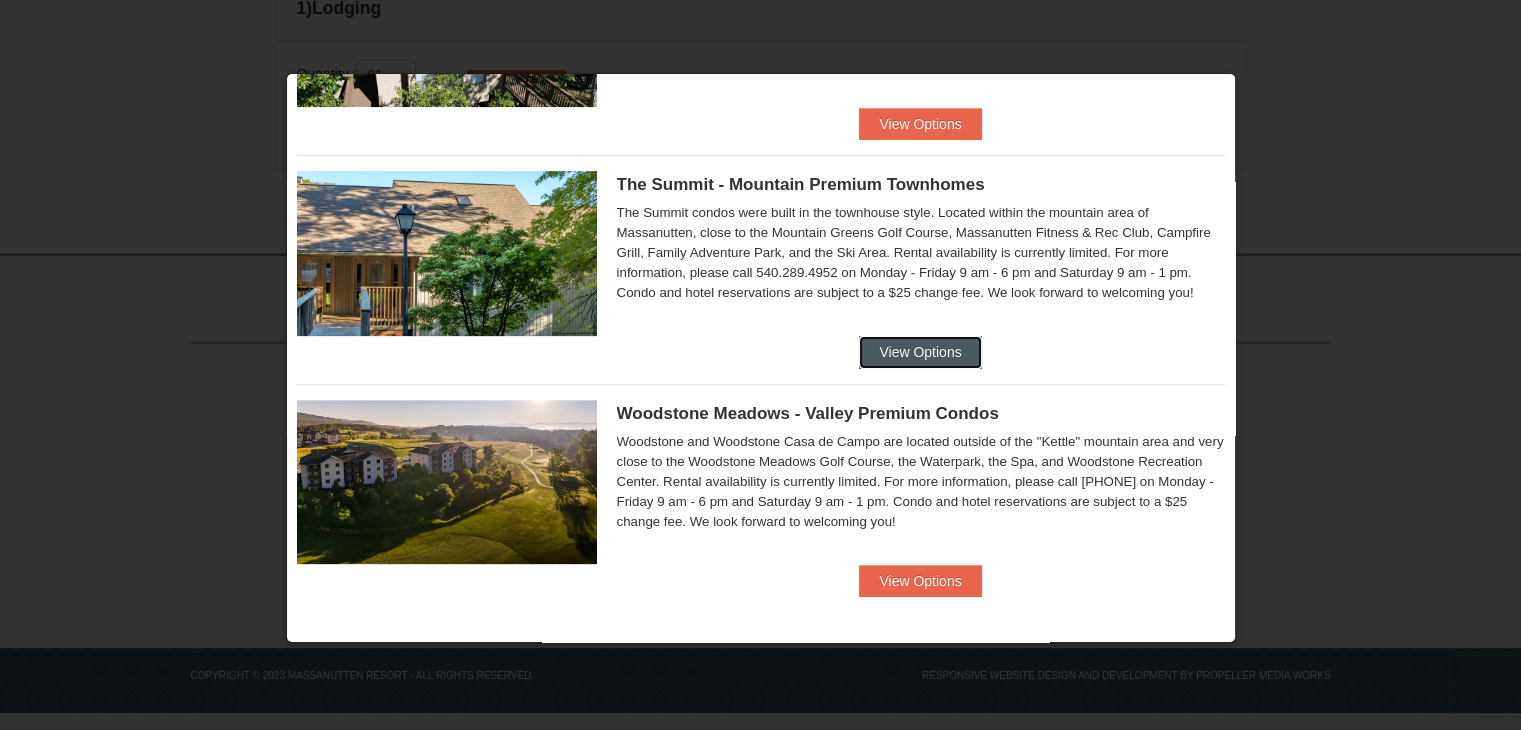 click on "View Options" at bounding box center [920, 352] 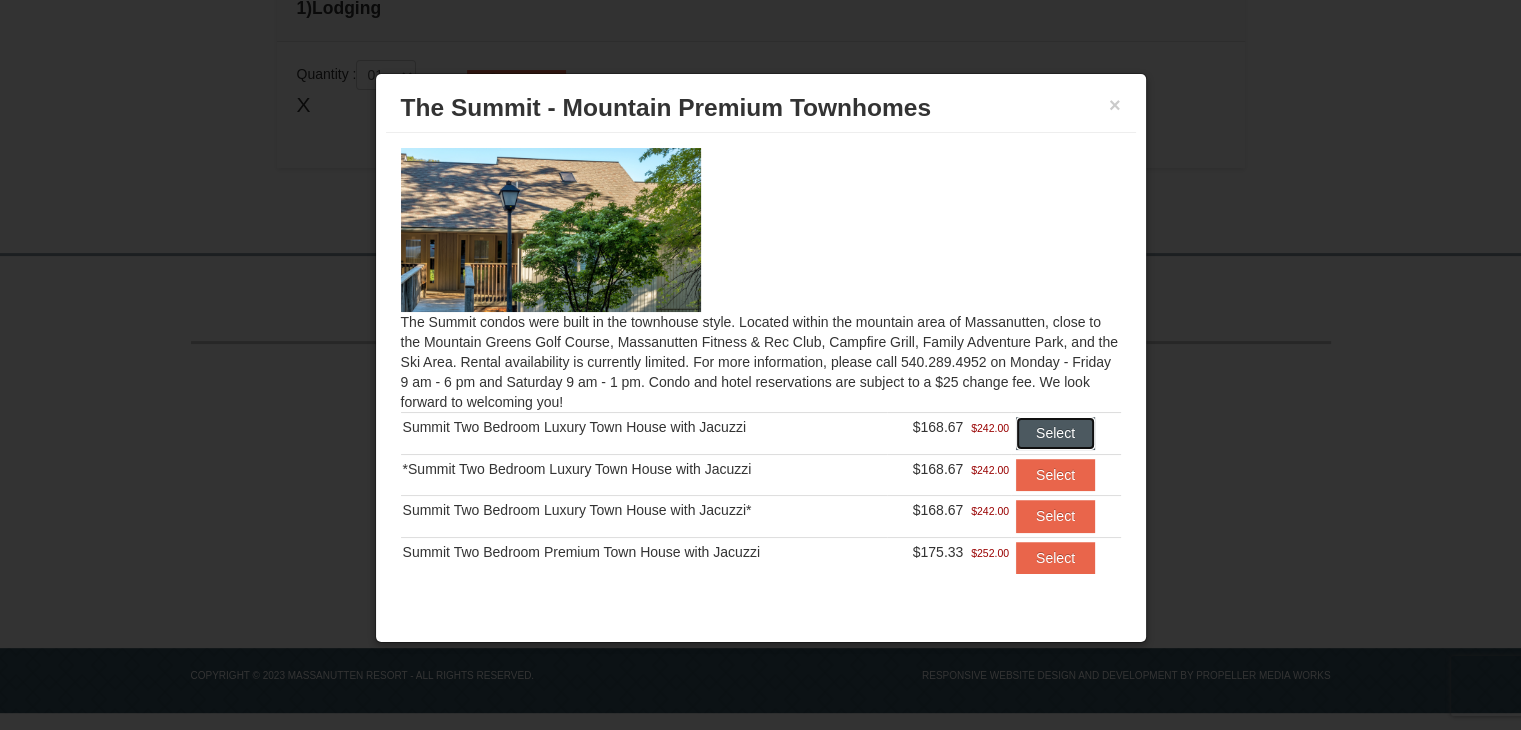 click on "Select" at bounding box center [1055, 433] 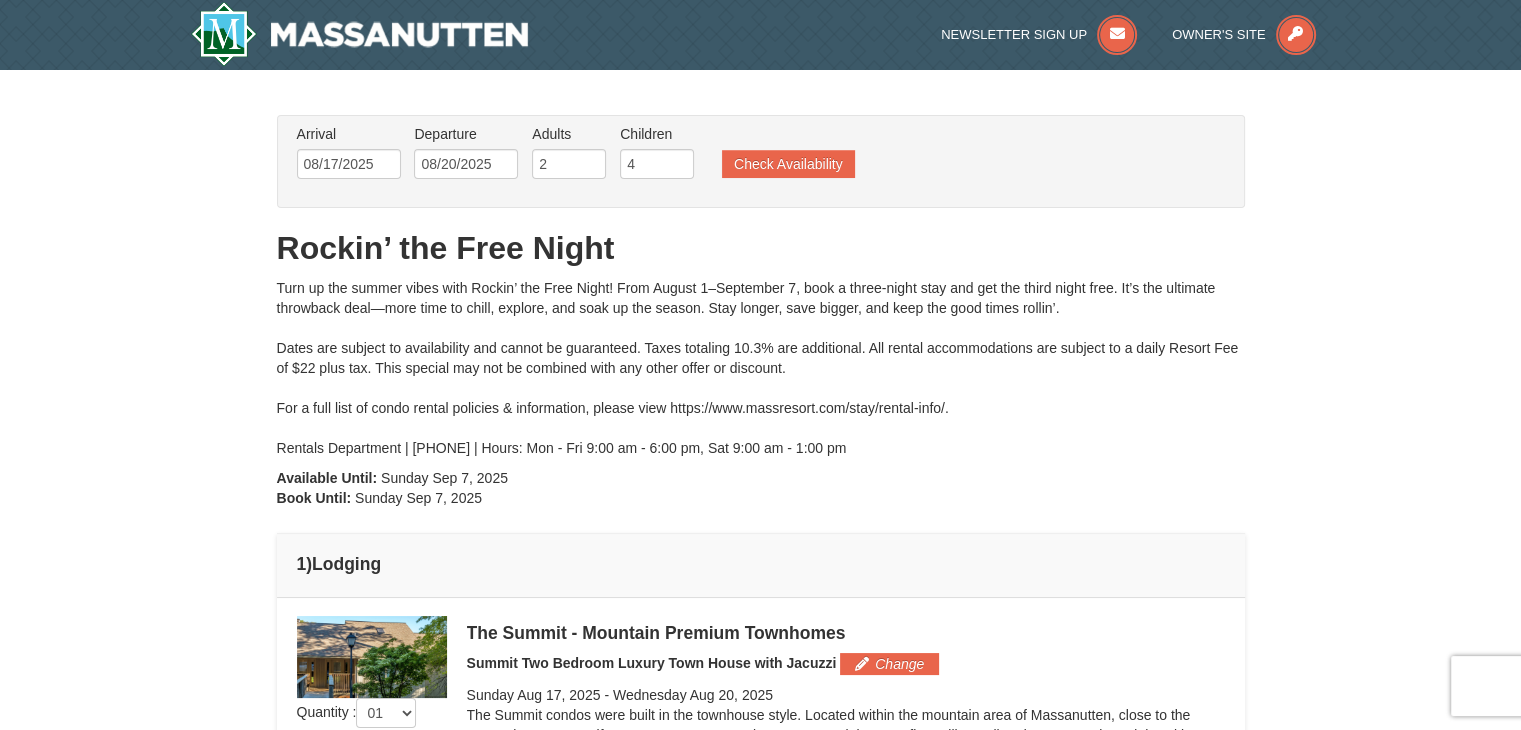 scroll, scrollTop: 0, scrollLeft: 0, axis: both 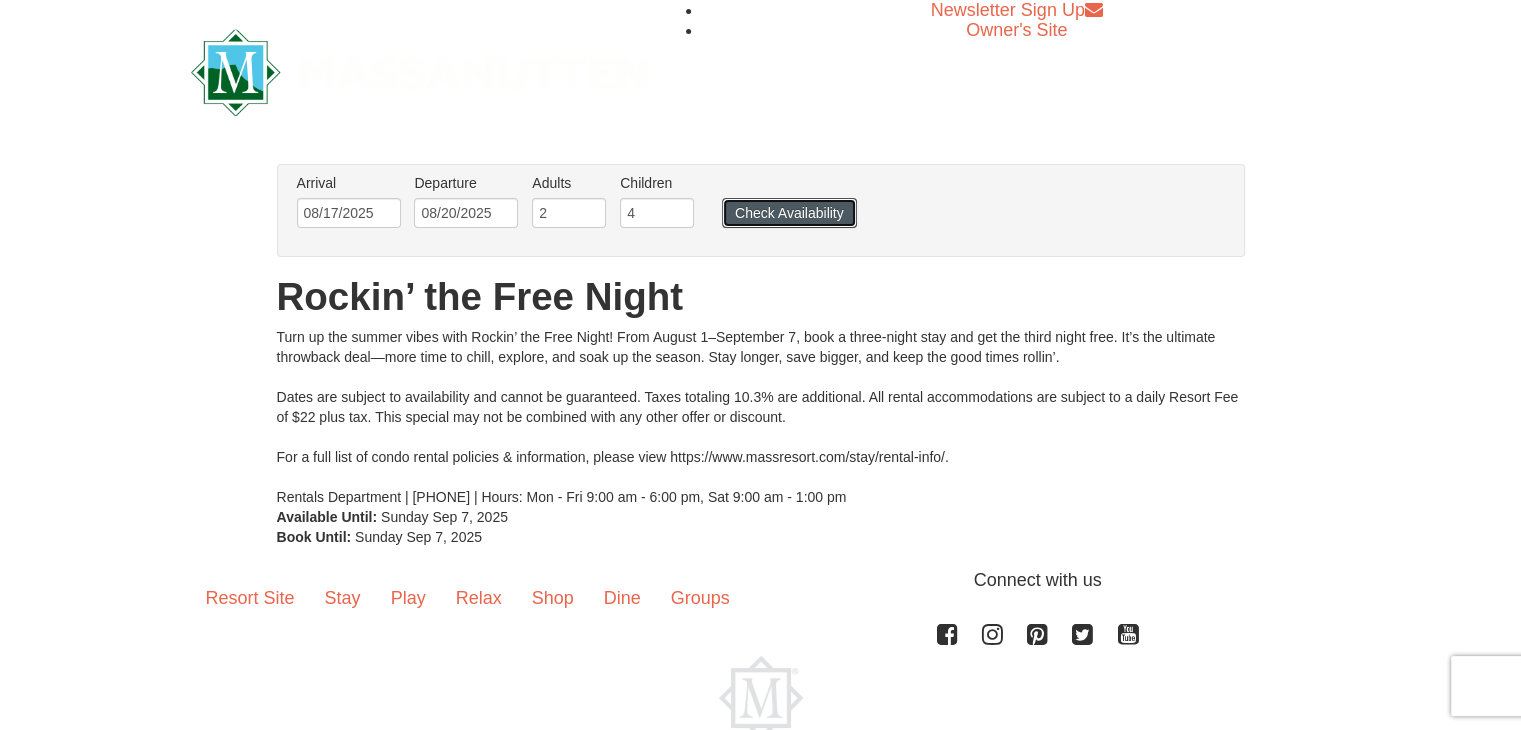 click on "Check Availability" at bounding box center [789, 213] 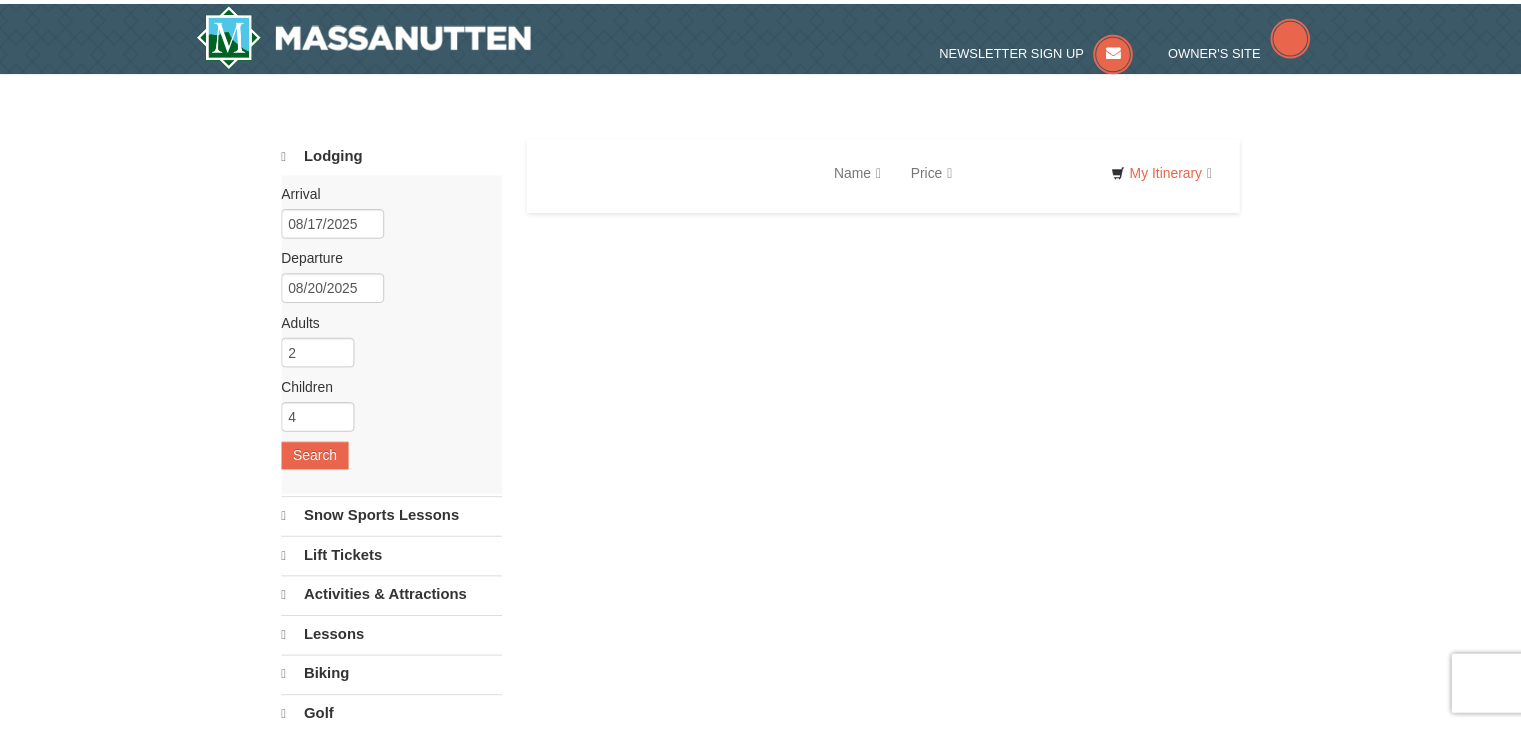 scroll, scrollTop: 0, scrollLeft: 0, axis: both 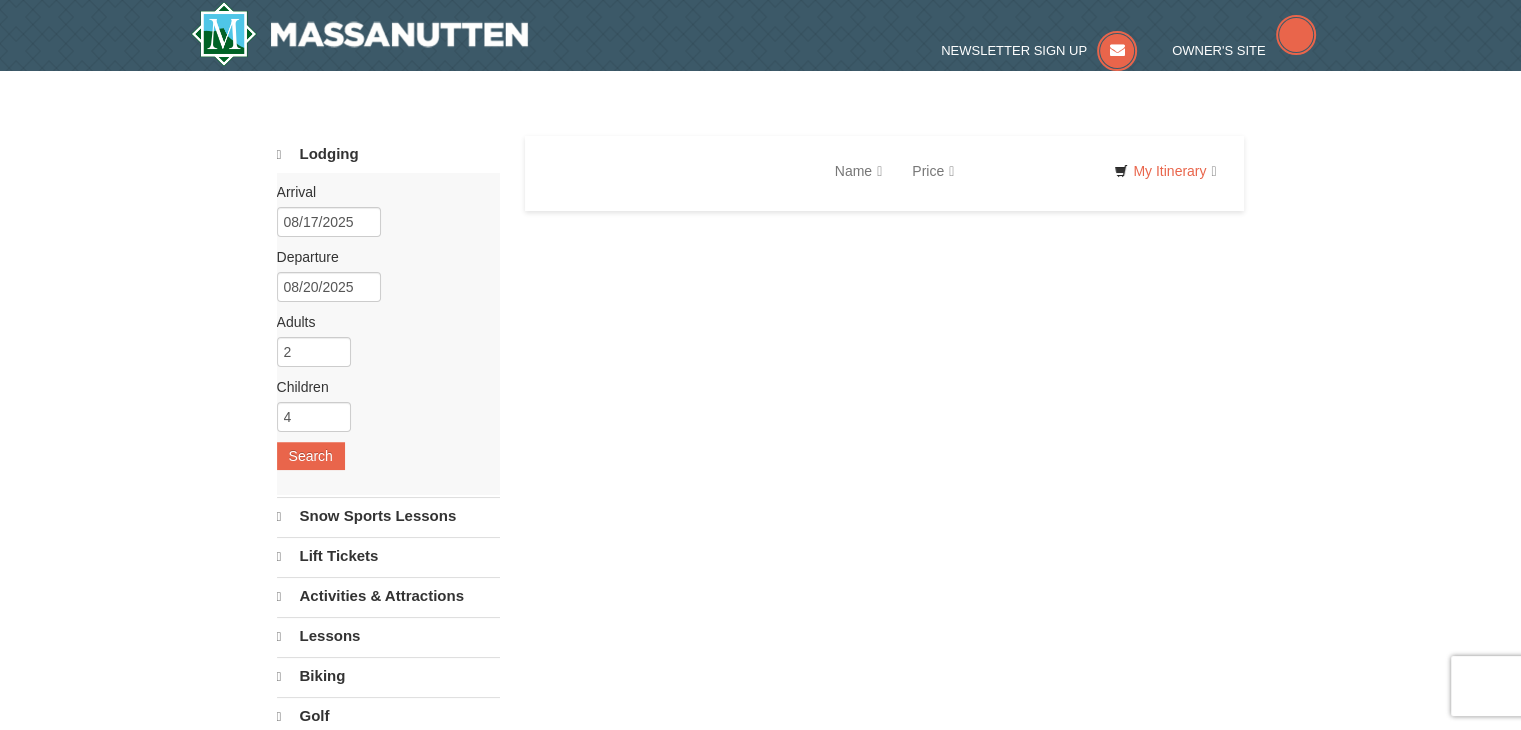 select on "8" 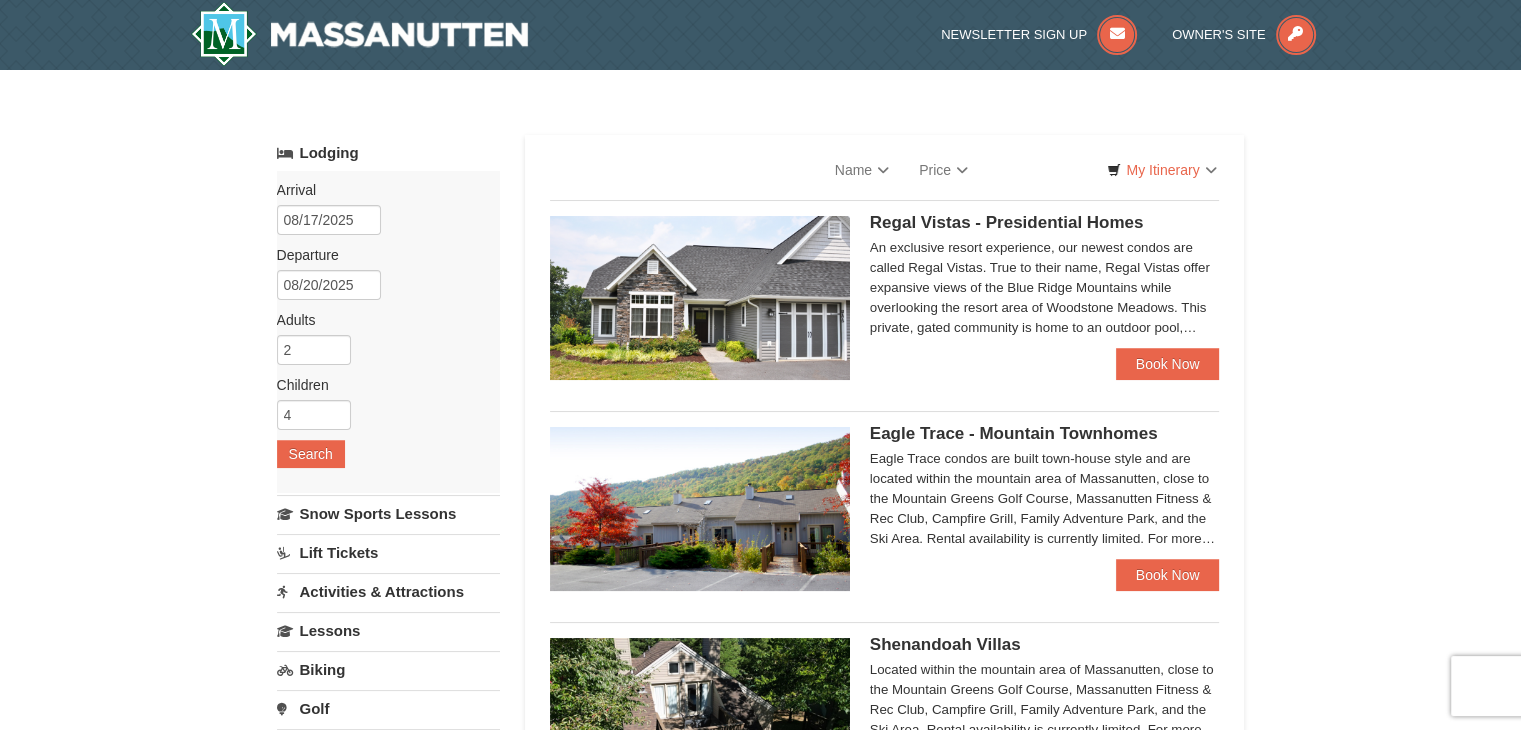 select on "8" 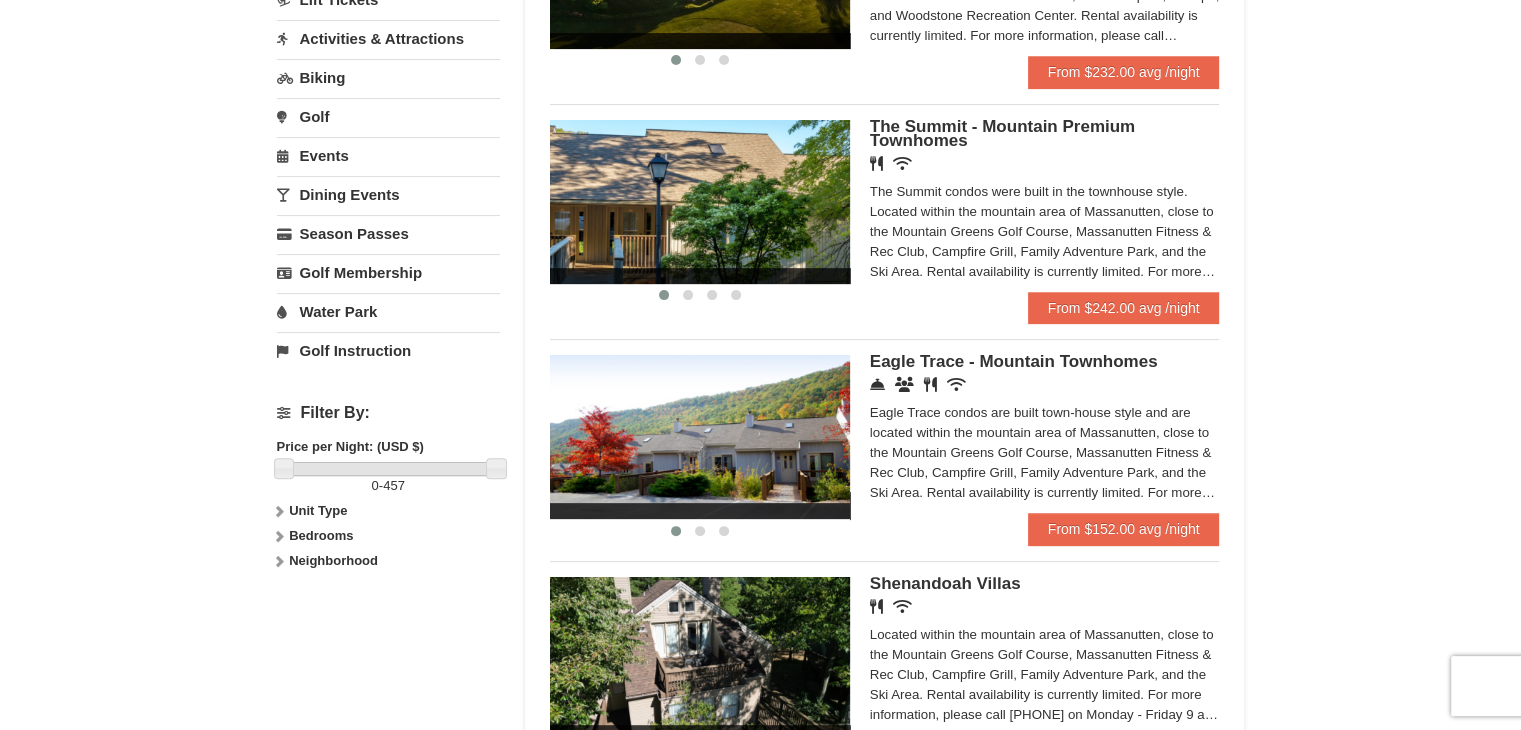 scroll, scrollTop: 600, scrollLeft: 0, axis: vertical 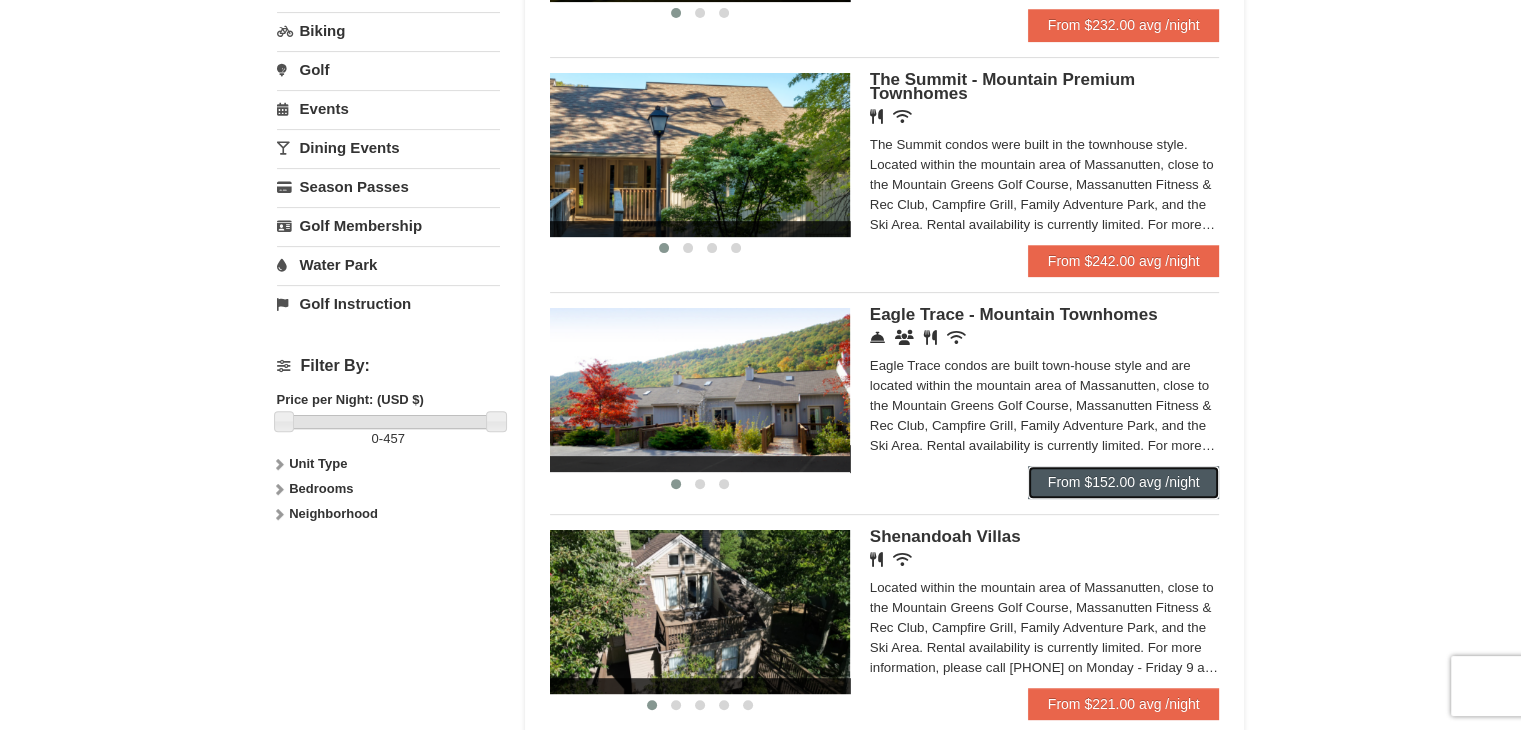 click on "From $152.00 avg /night" at bounding box center [1124, 482] 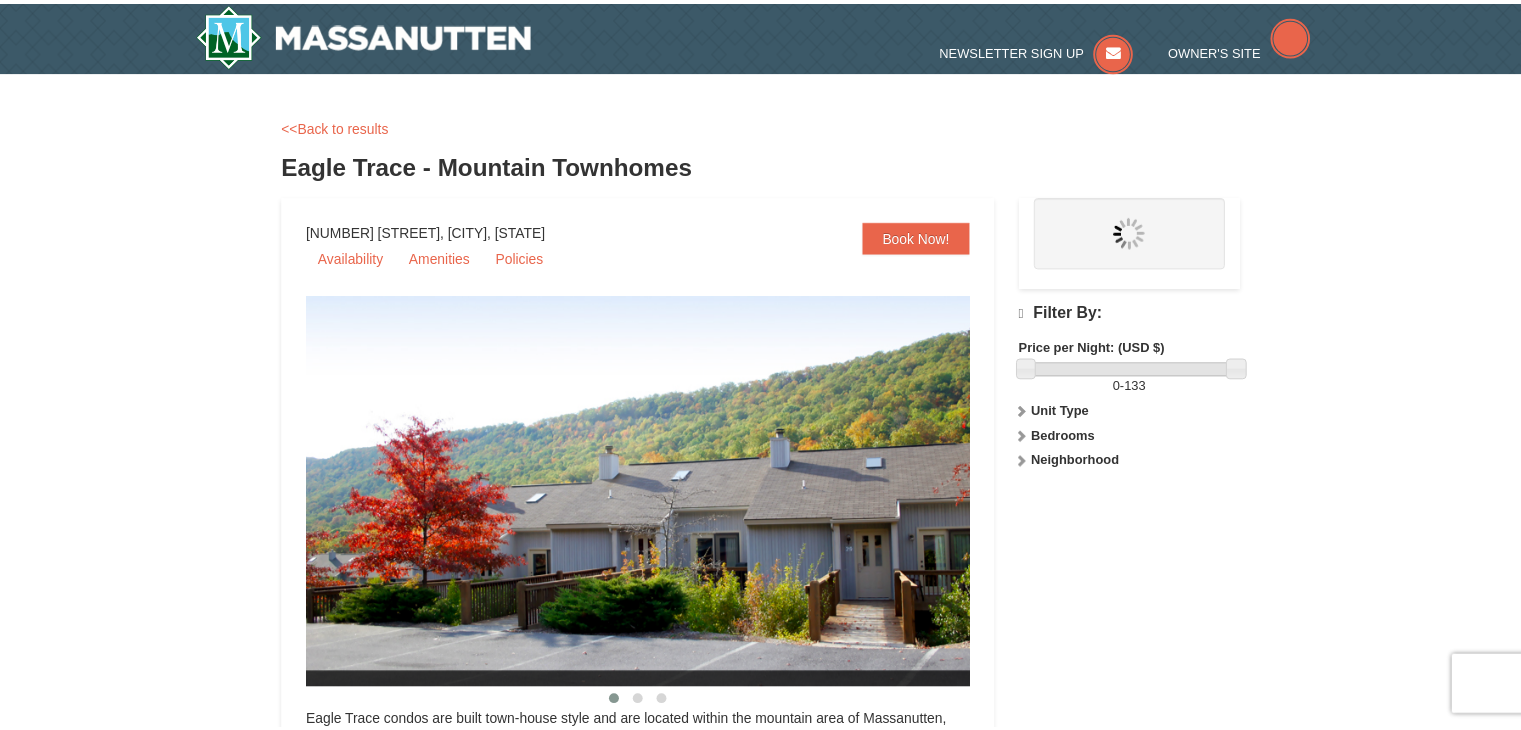 scroll, scrollTop: 0, scrollLeft: 0, axis: both 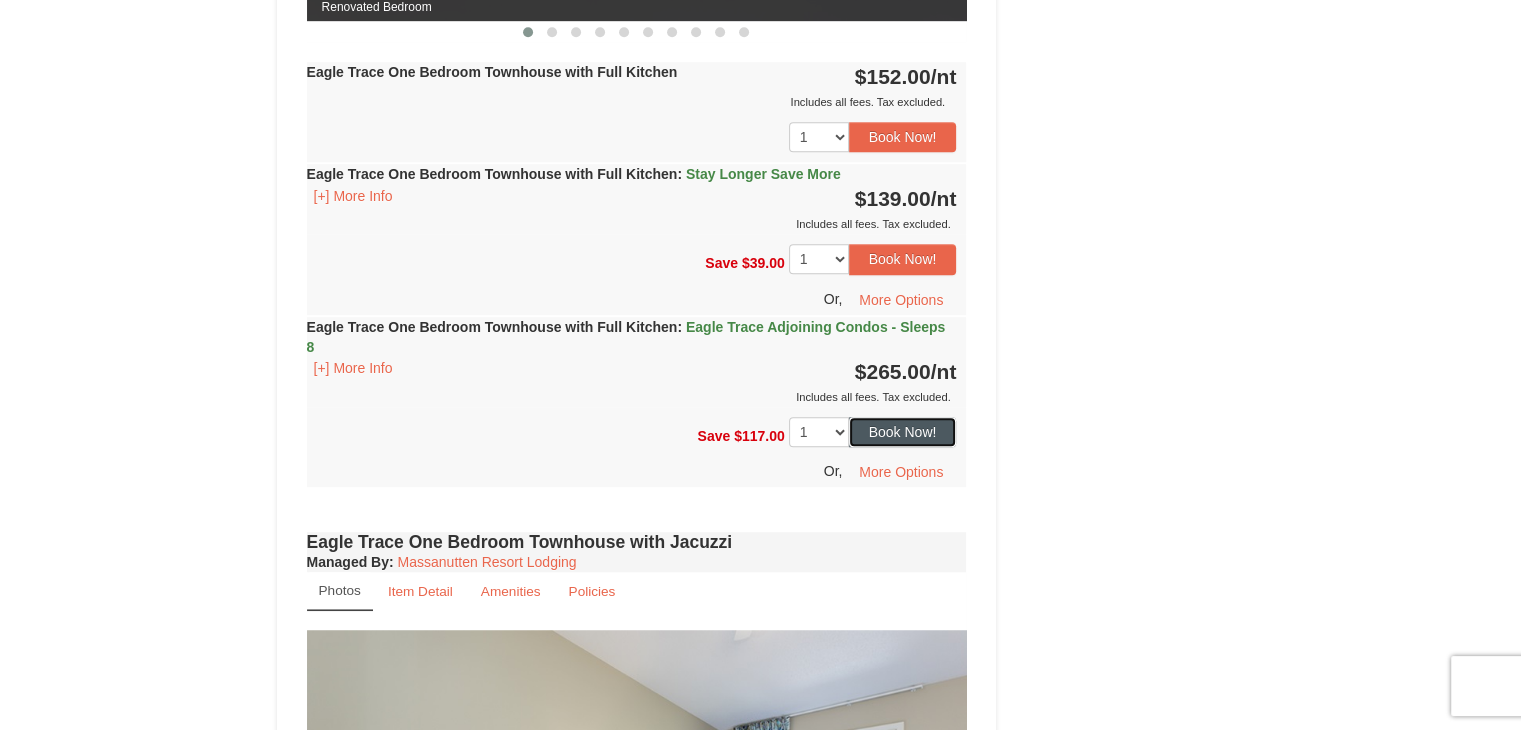 click on "Book Now!" at bounding box center (903, 432) 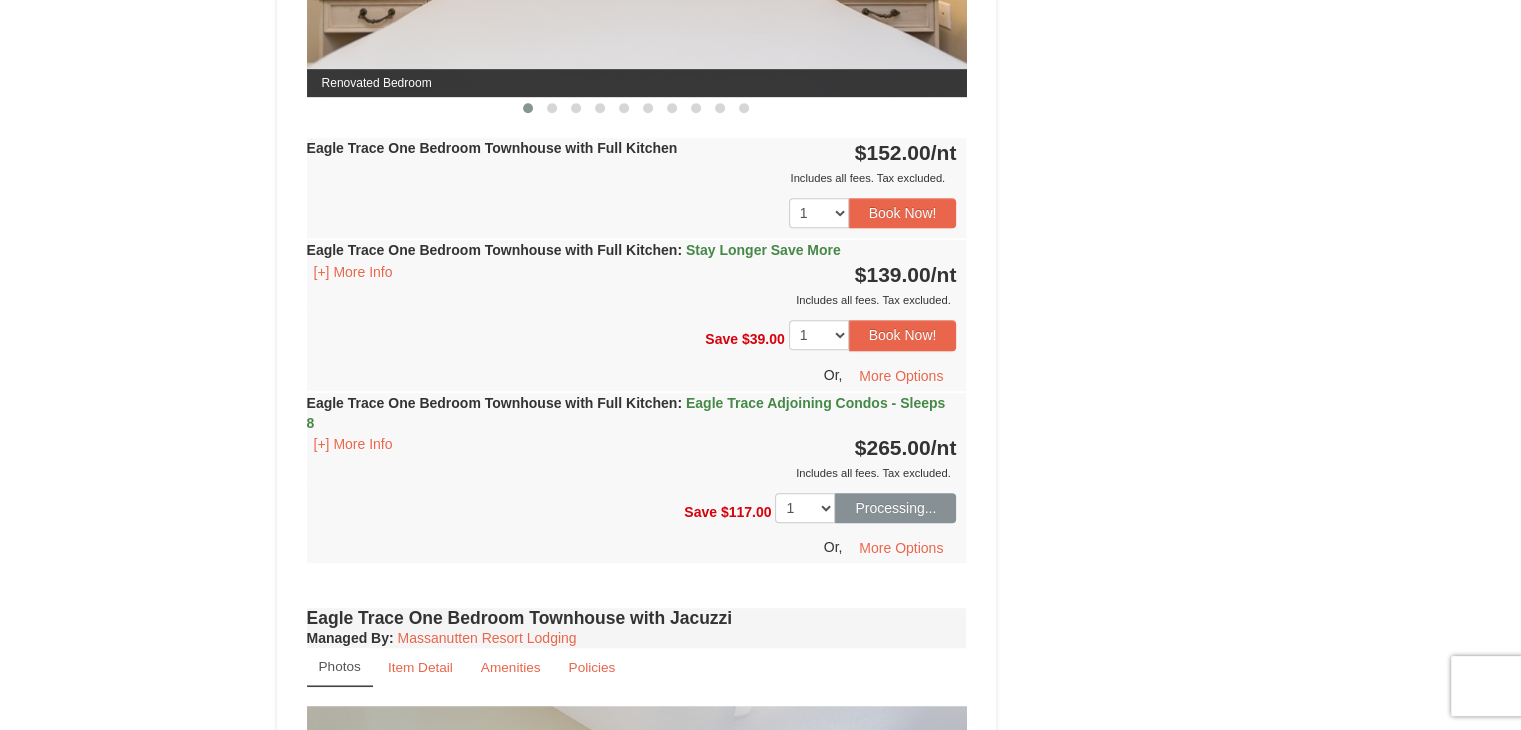 click on "Eagle Trace One Bedroom Townhouse with Full Kitchen  :
Eagle Trace Adjoining Condos - Sleeps 8
[+] More Info
$265.00 /nt" at bounding box center (637, 478) 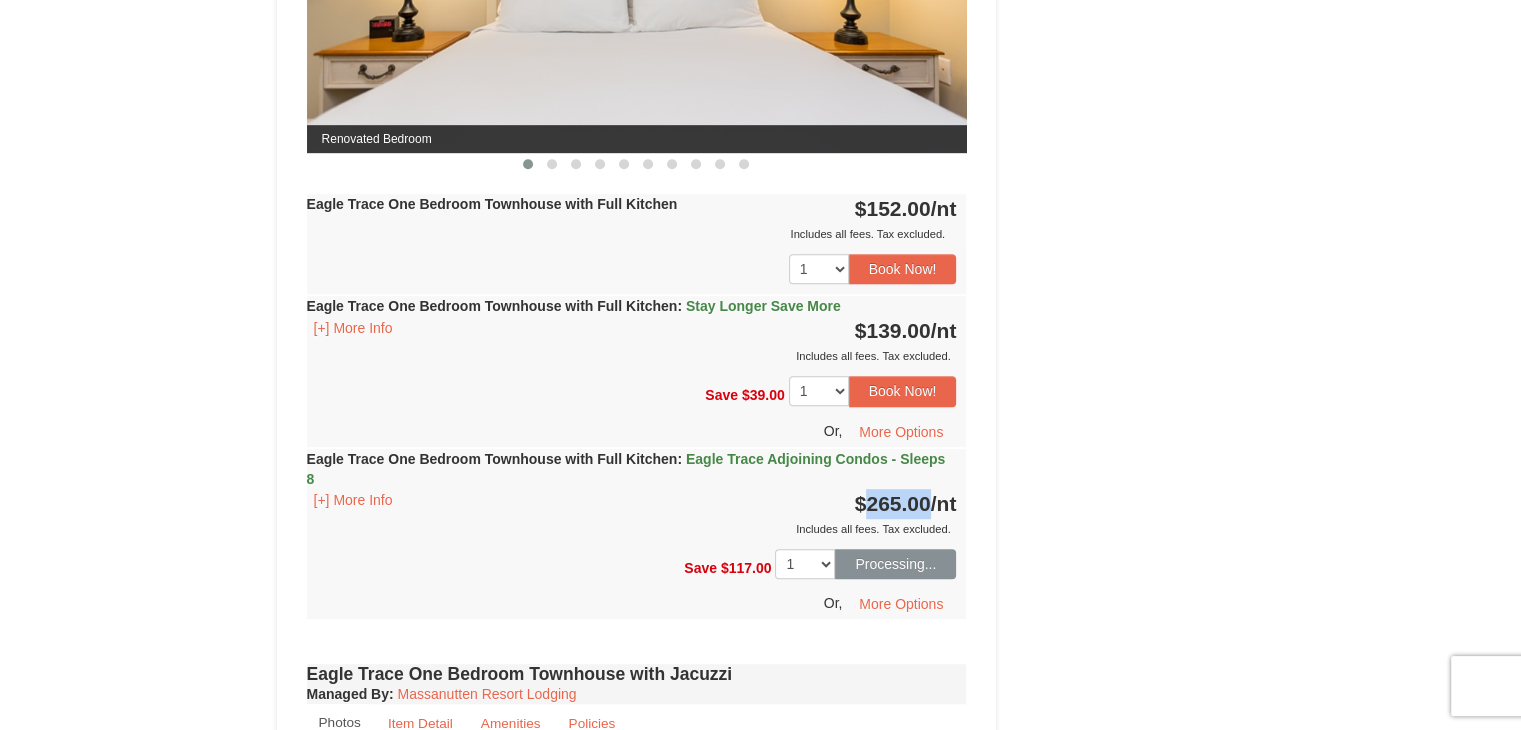 click on "Eagle Trace One Bedroom Townhouse with Full Kitchen
Managed By :   Massanutten Resort Lodging
Photos
Item Detail
Amenities
Policies
Eagle Trace - Mountain Townhomes
Details  >>
‹ ›" at bounding box center (637, 173) 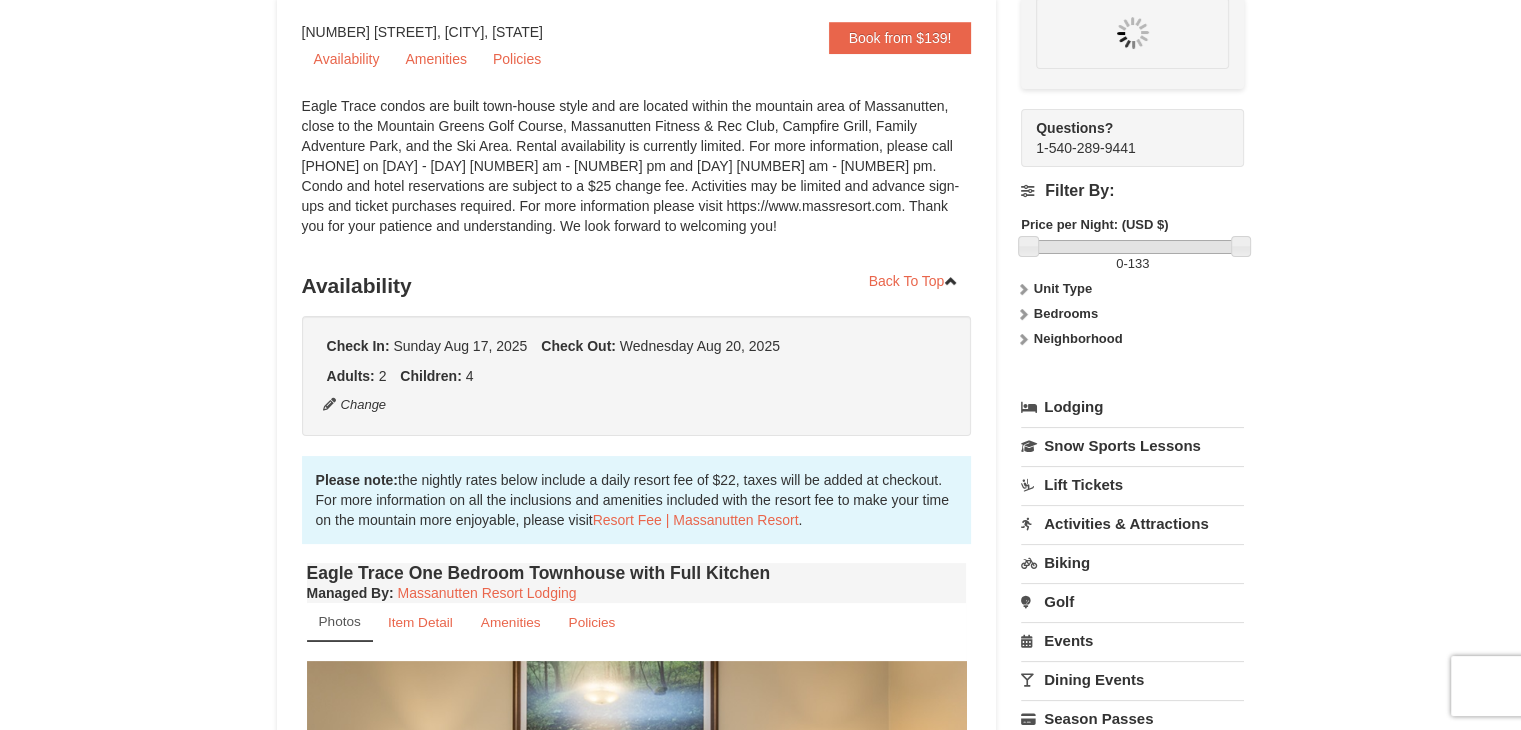 scroll, scrollTop: 195, scrollLeft: 0, axis: vertical 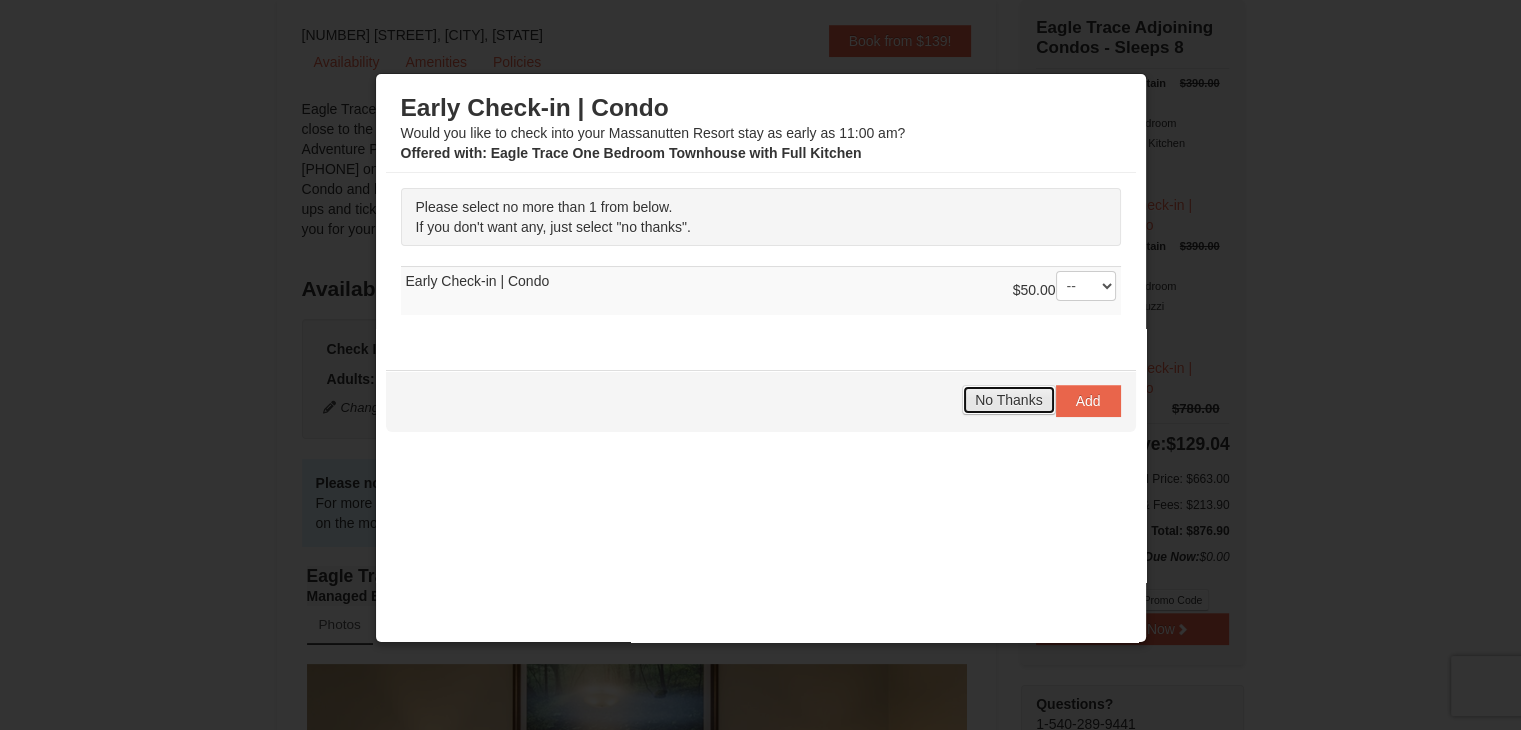 click on "No Thanks" at bounding box center (1008, 400) 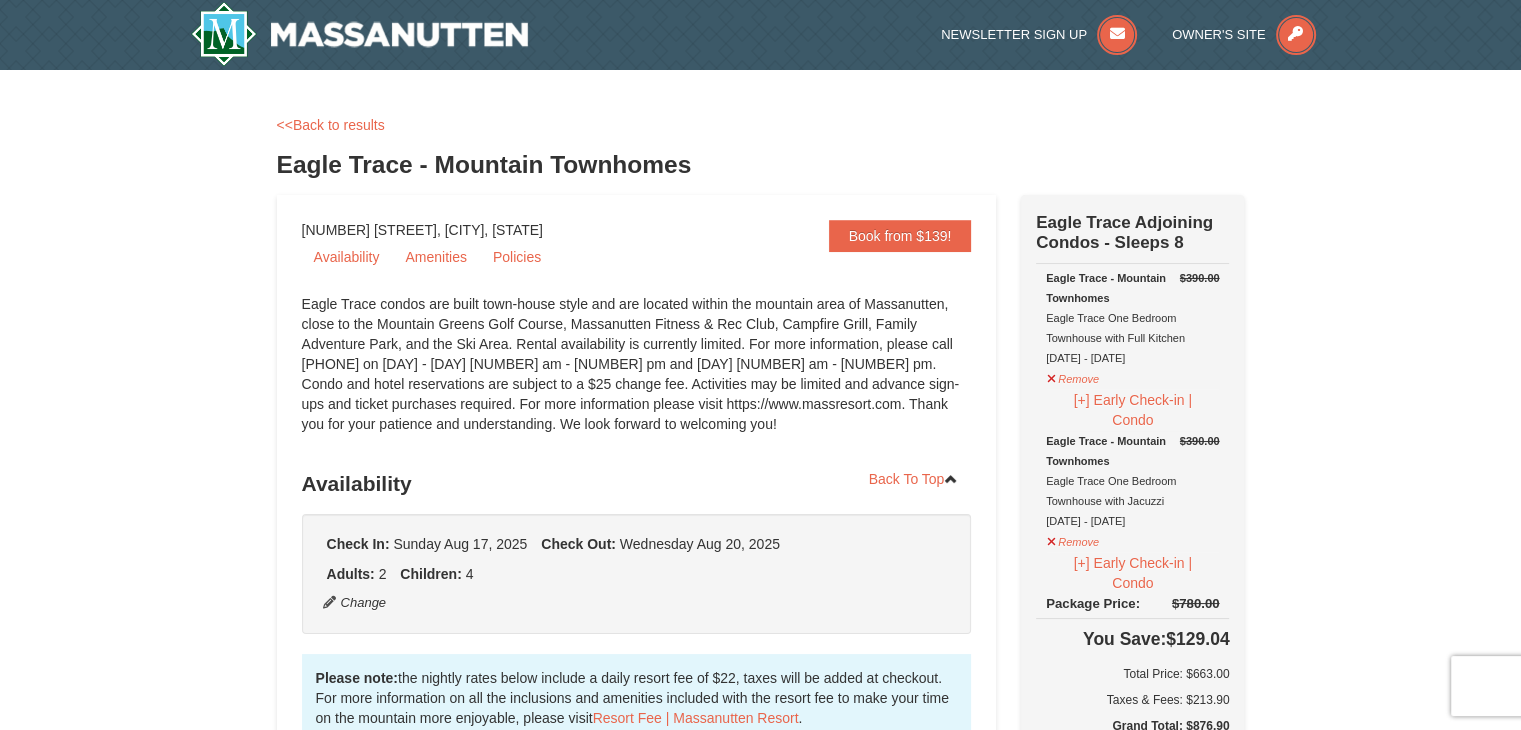 scroll, scrollTop: 0, scrollLeft: 0, axis: both 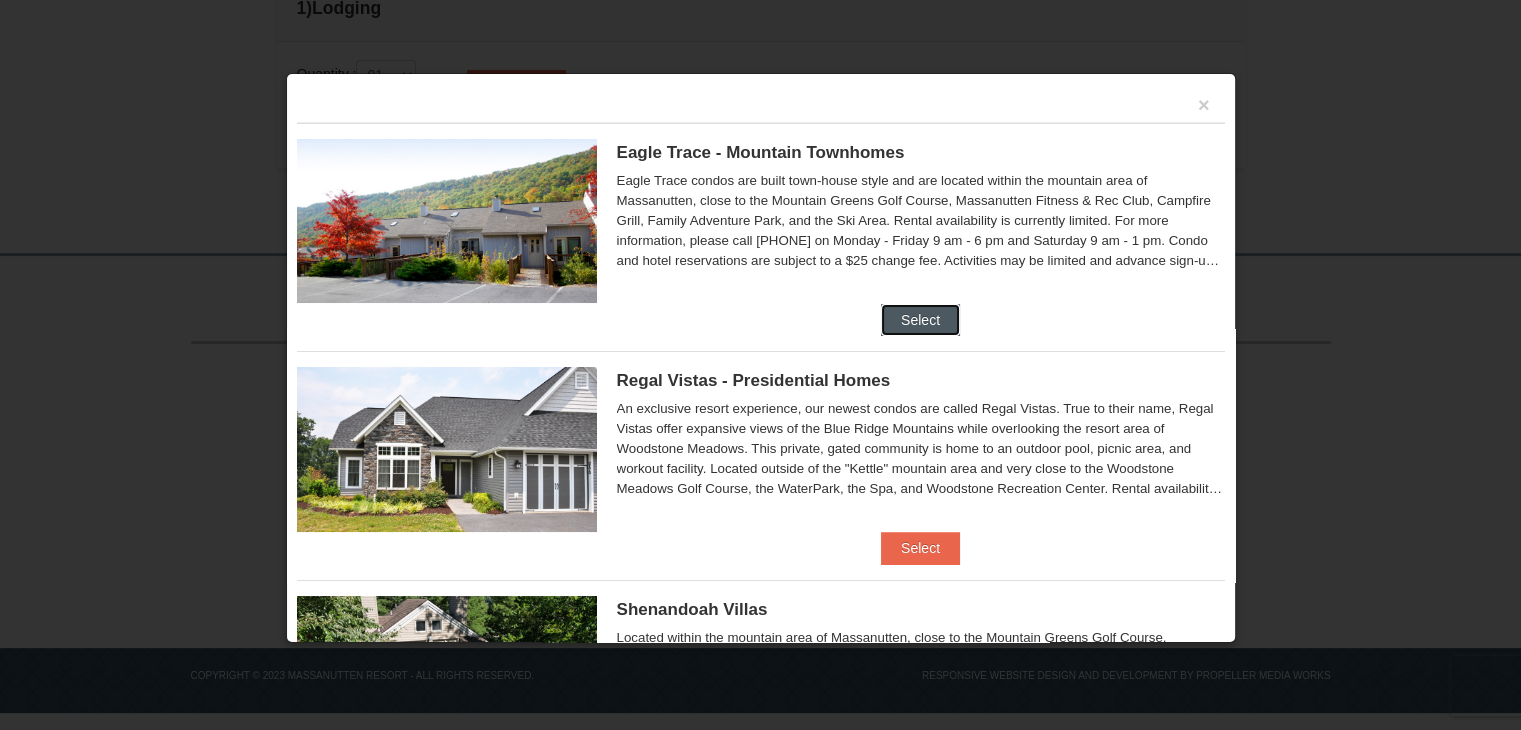 click on "Select" at bounding box center [920, 320] 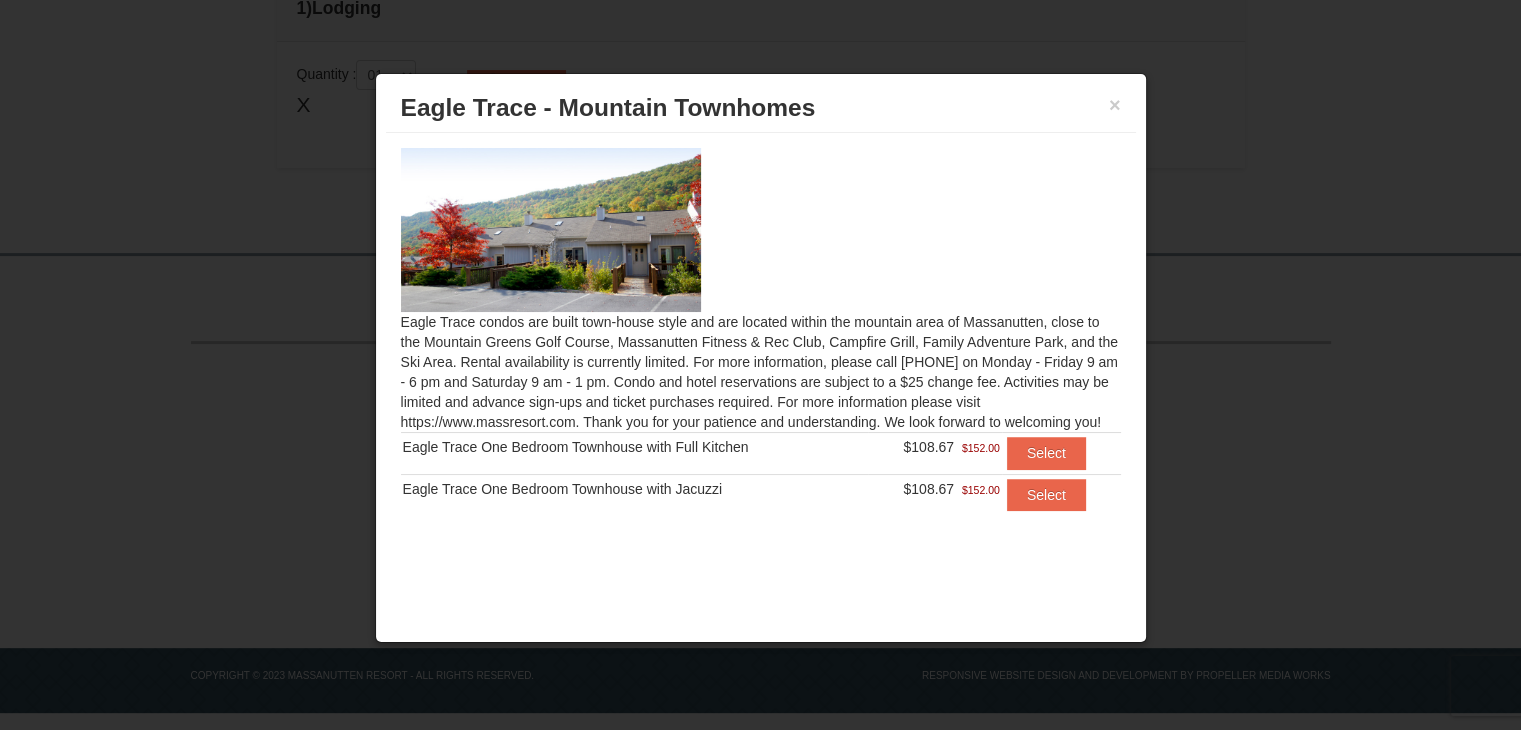 drag, startPoint x: 904, startPoint y: 329, endPoint x: 1053, endPoint y: 296, distance: 152.61061 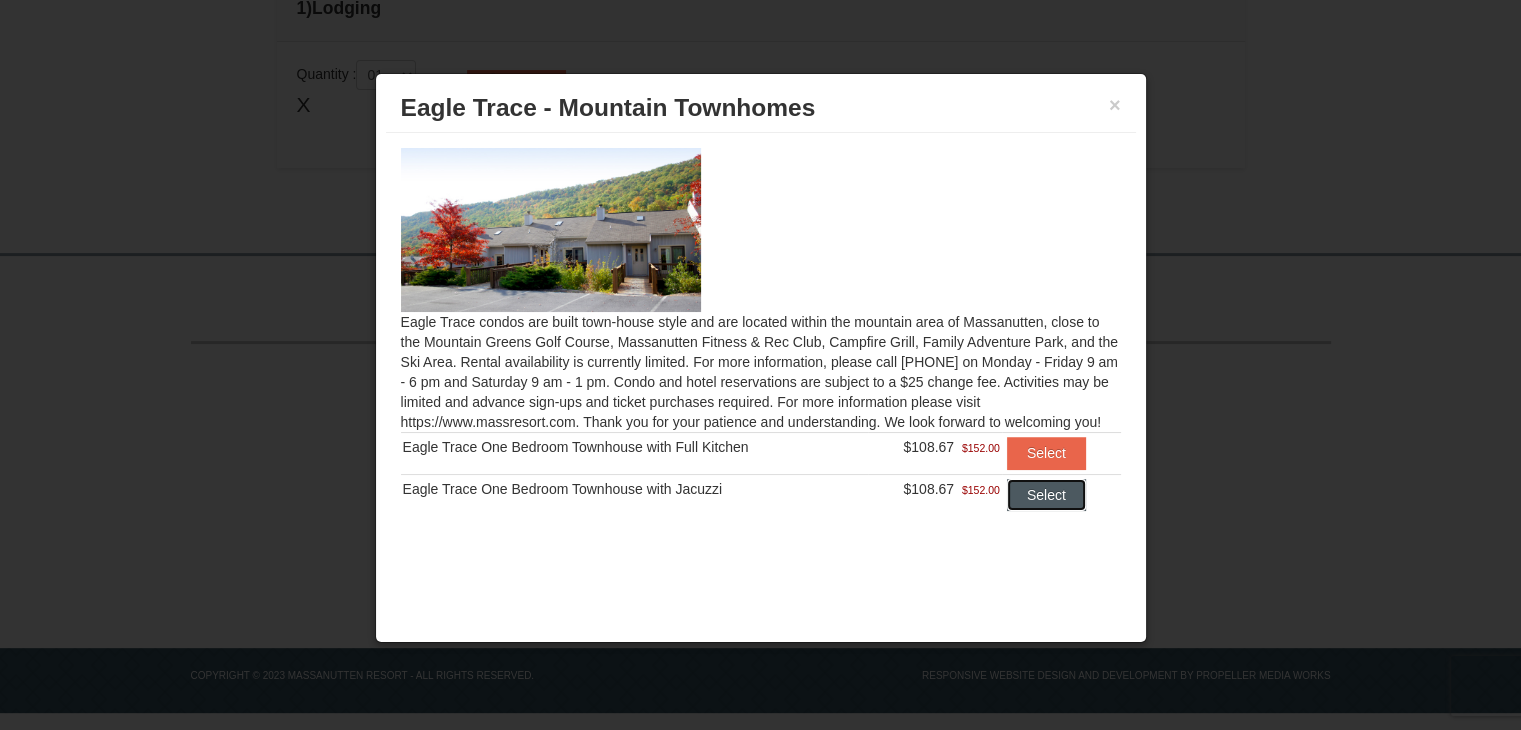 click on "Select" at bounding box center [1046, 495] 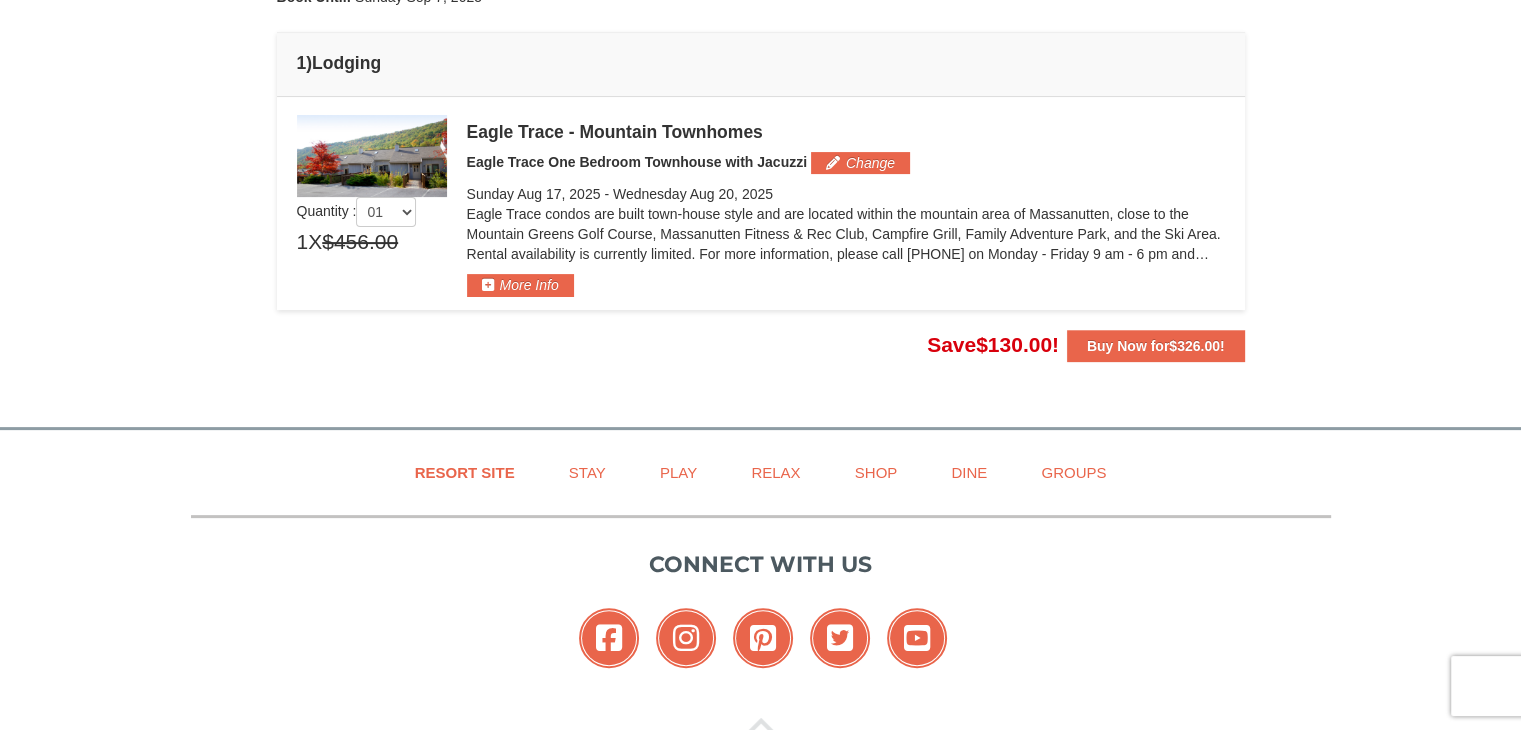 scroll, scrollTop: 456, scrollLeft: 0, axis: vertical 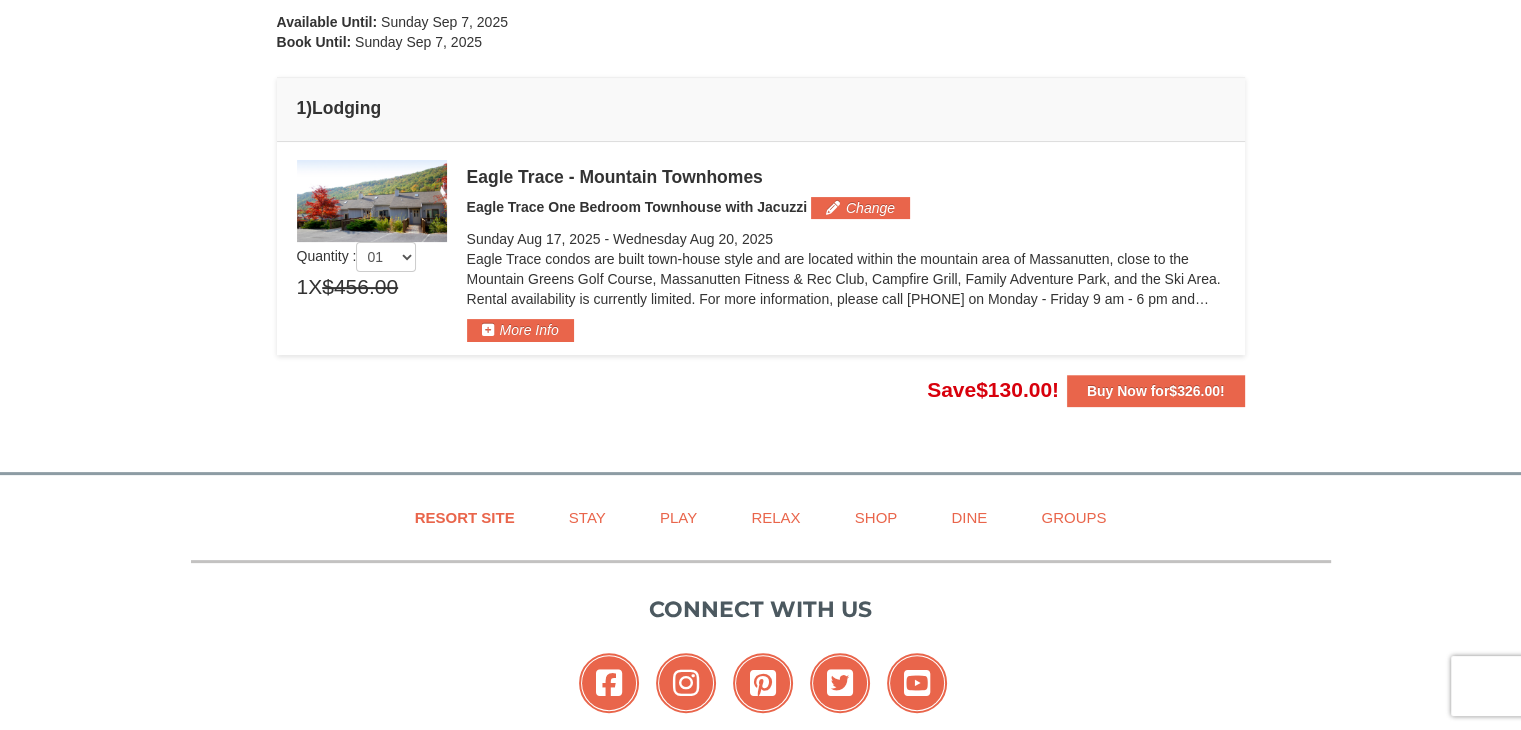 drag, startPoint x: 1039, startPoint y: 369, endPoint x: 939, endPoint y: 349, distance: 101.98039 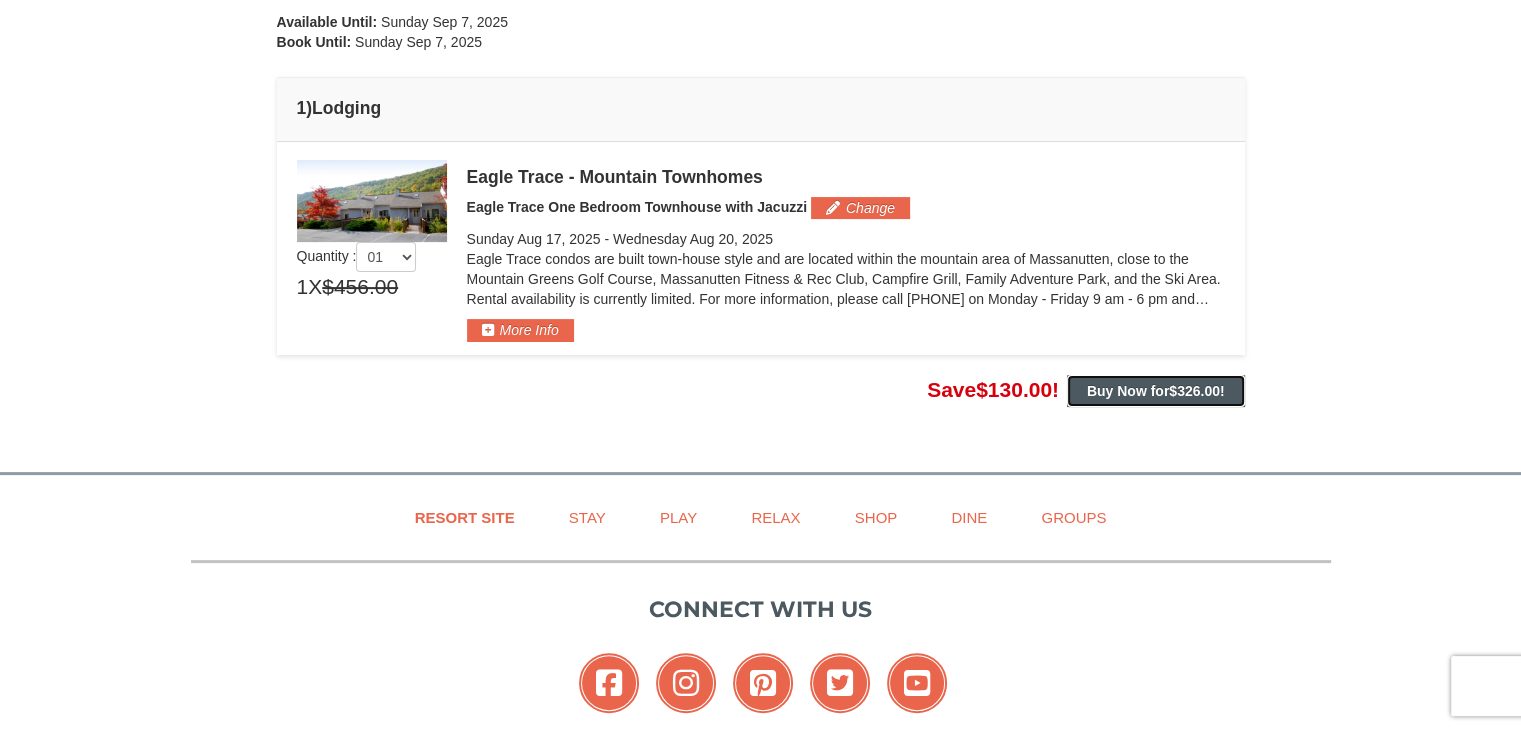 click on "Buy Now for
$326.00 !" at bounding box center (1156, 391) 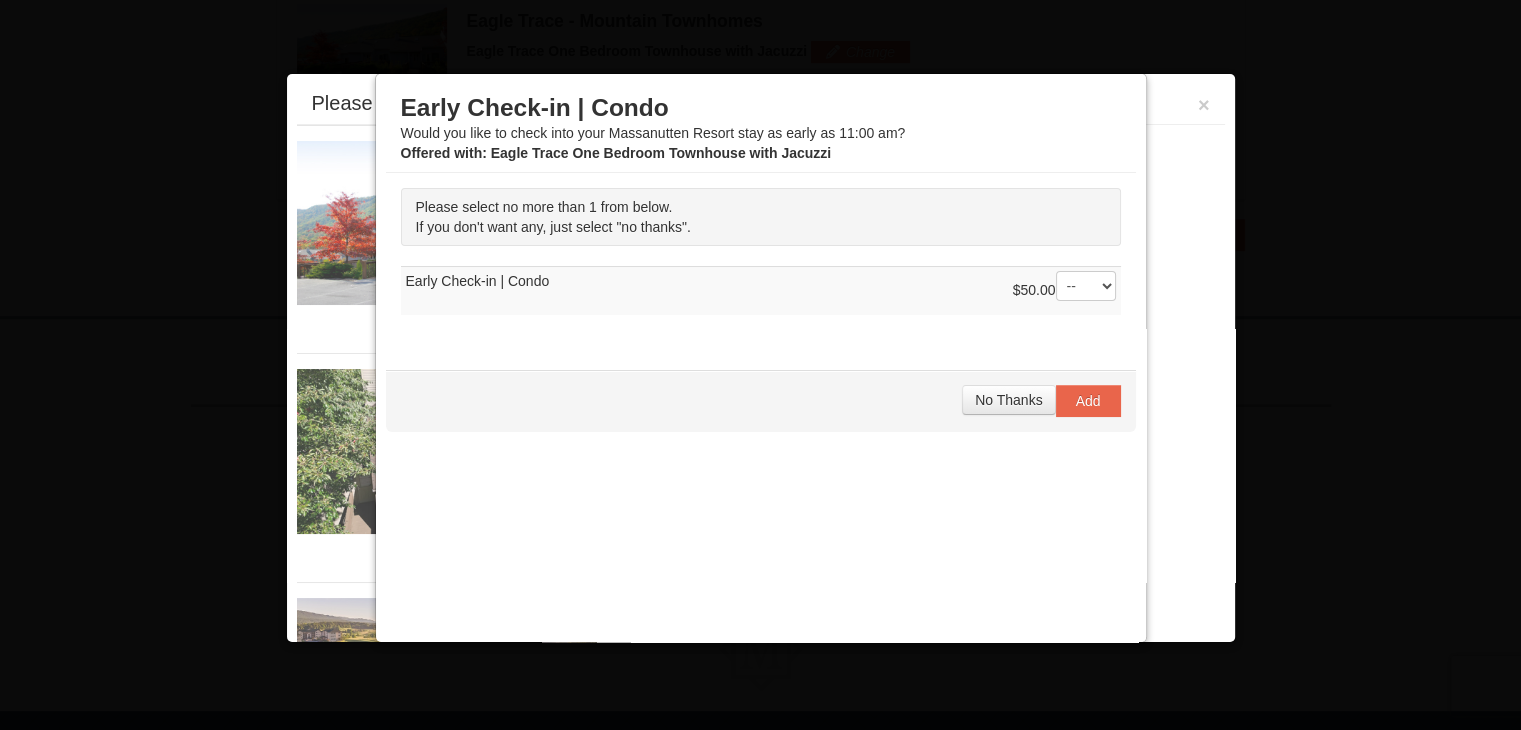 scroll, scrollTop: 615, scrollLeft: 0, axis: vertical 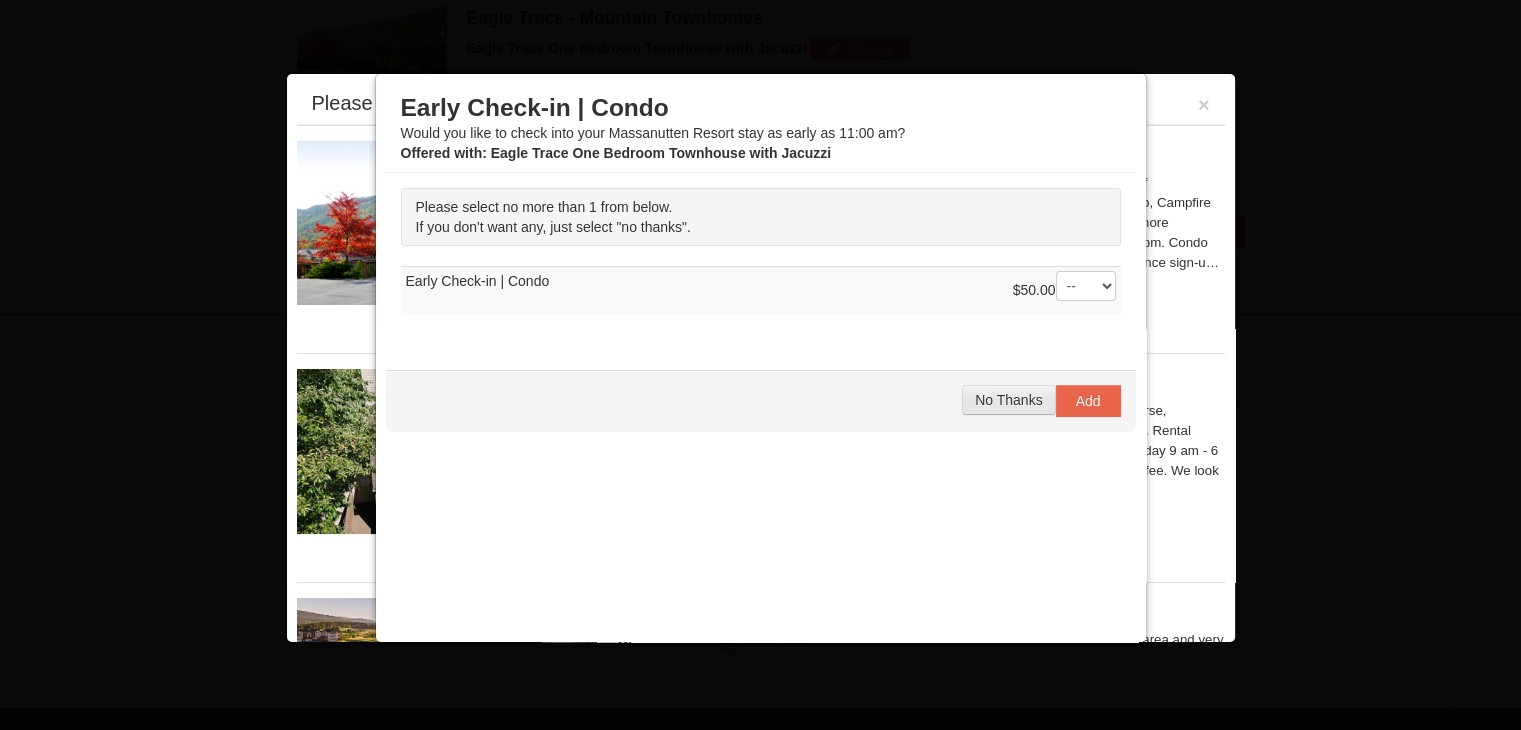 click on "No Thanks" at bounding box center [1008, 400] 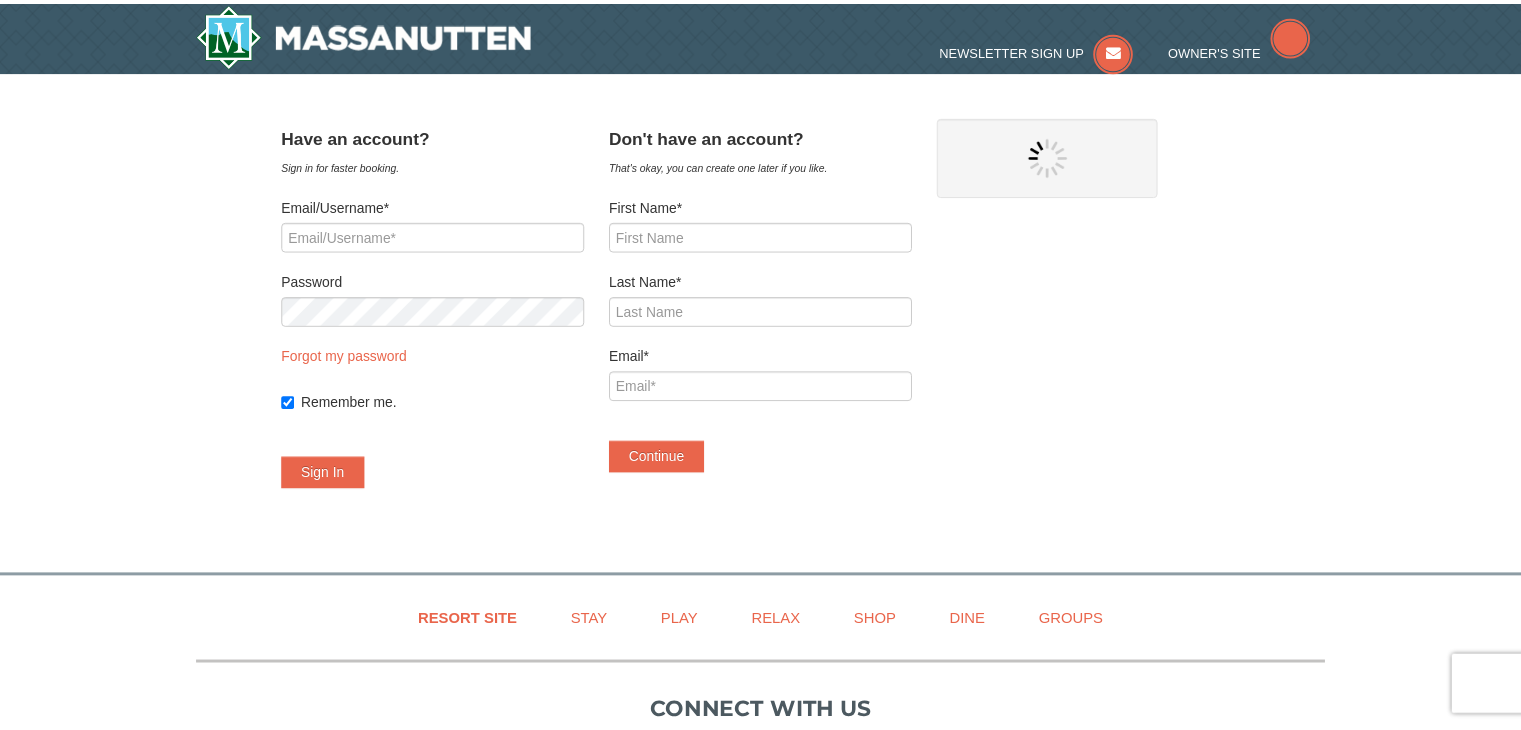 scroll, scrollTop: 0, scrollLeft: 0, axis: both 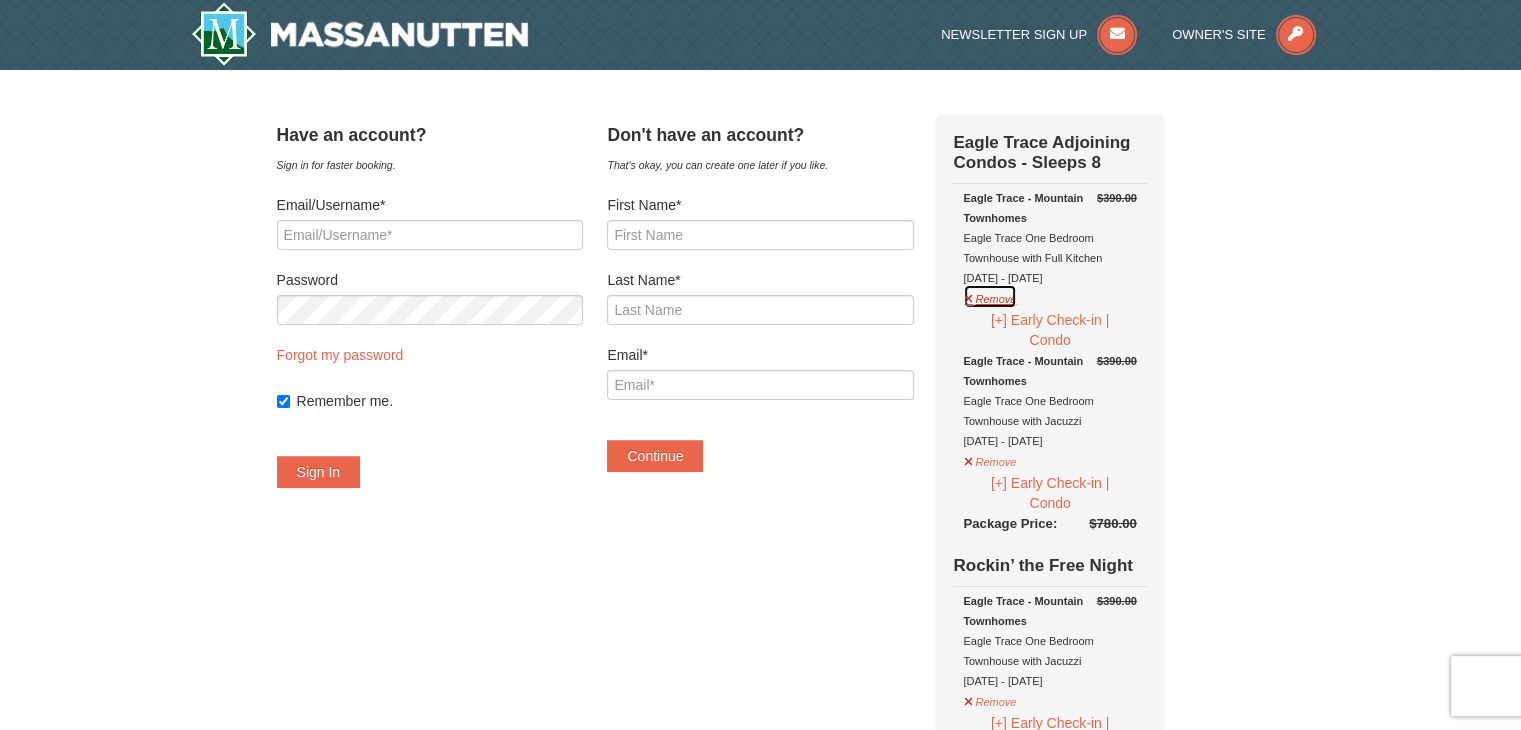click on "Remove" at bounding box center [990, 296] 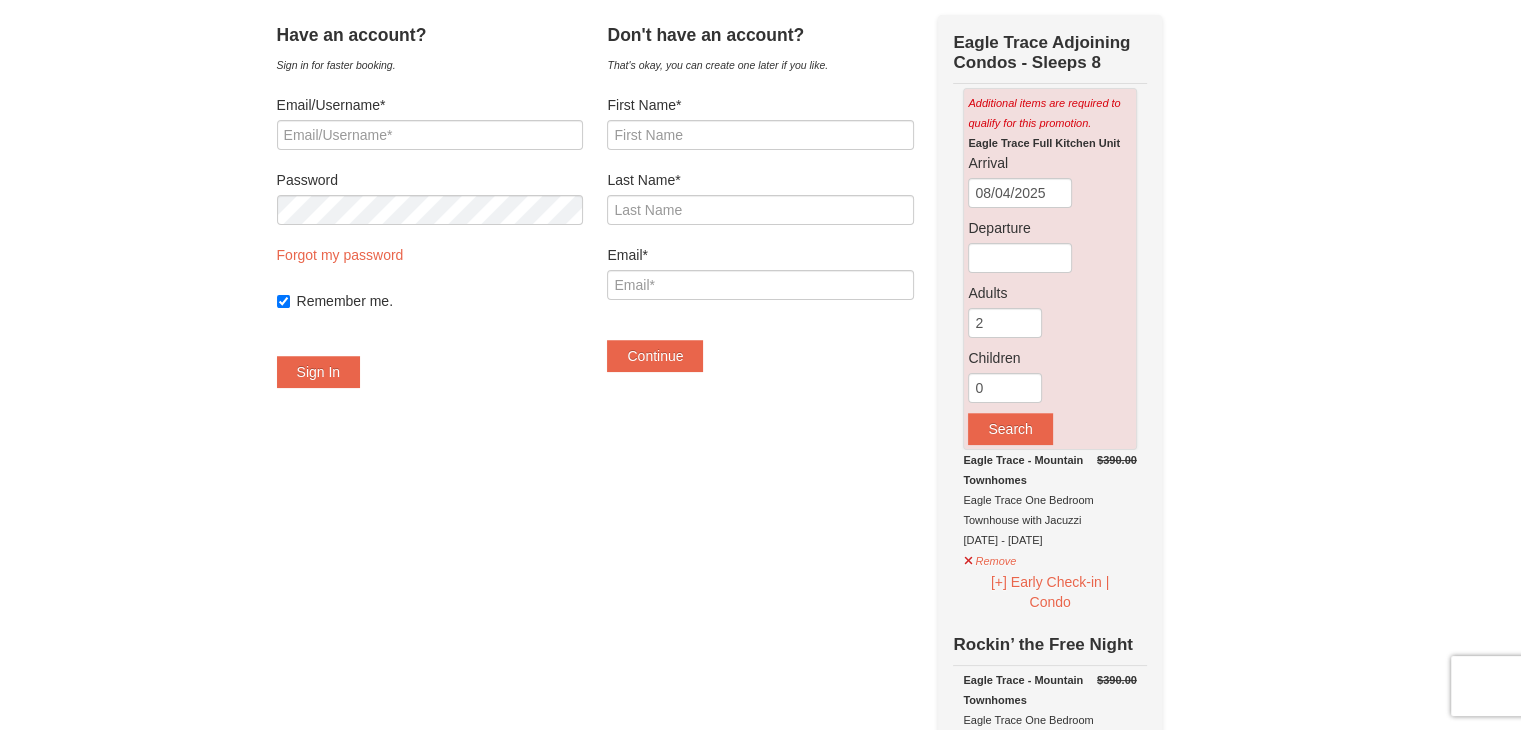 scroll, scrollTop: 200, scrollLeft: 0, axis: vertical 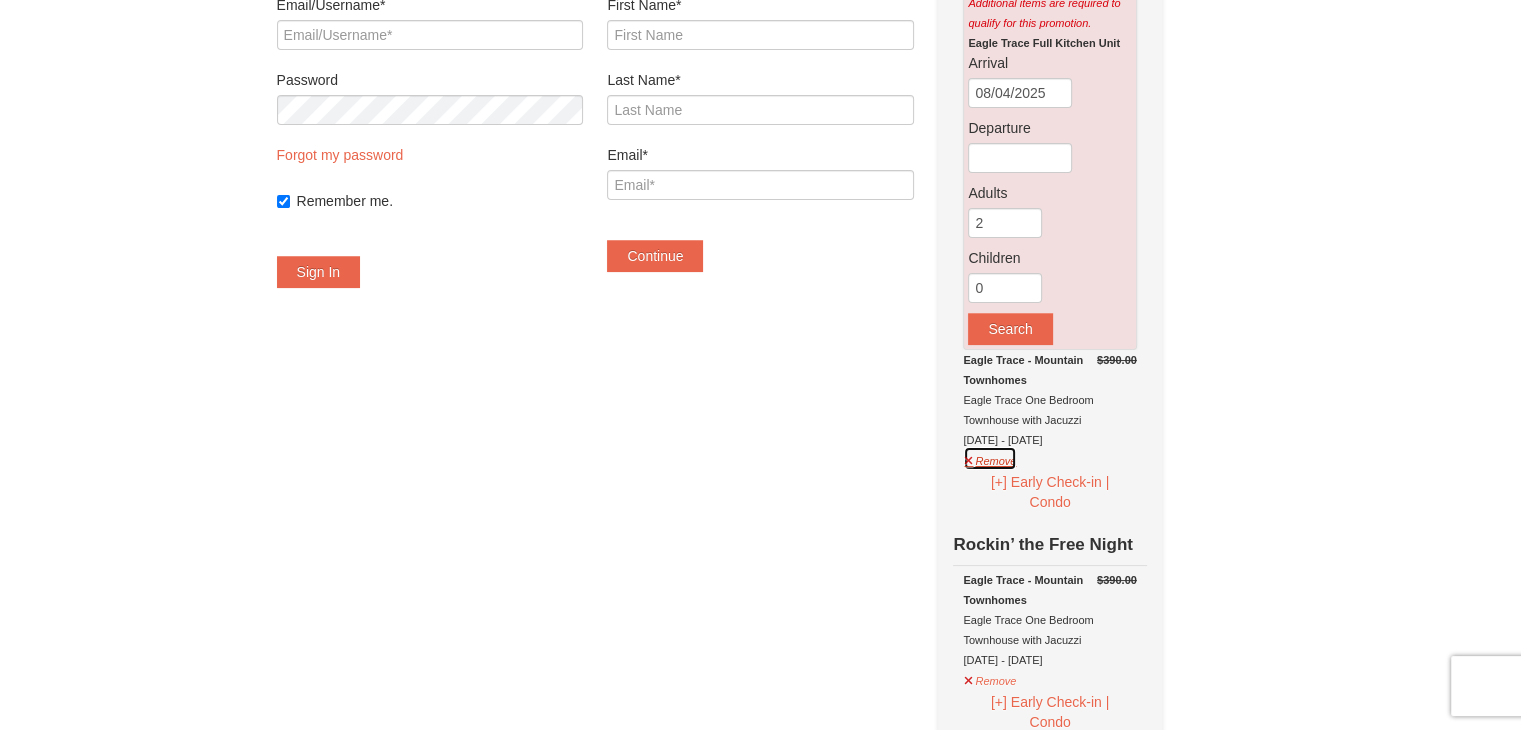 click on "Remove" at bounding box center [990, 458] 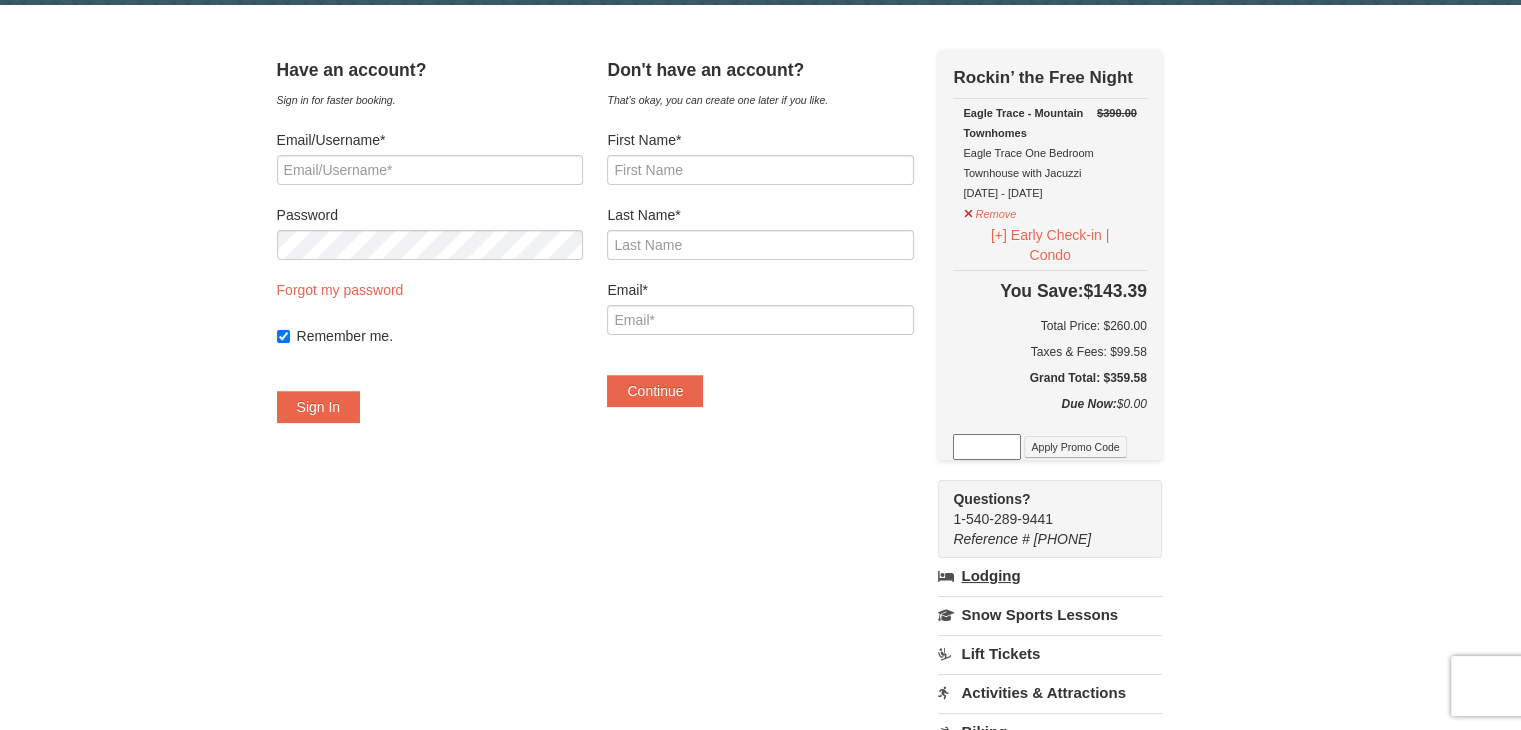 scroll, scrollTop: 0, scrollLeft: 0, axis: both 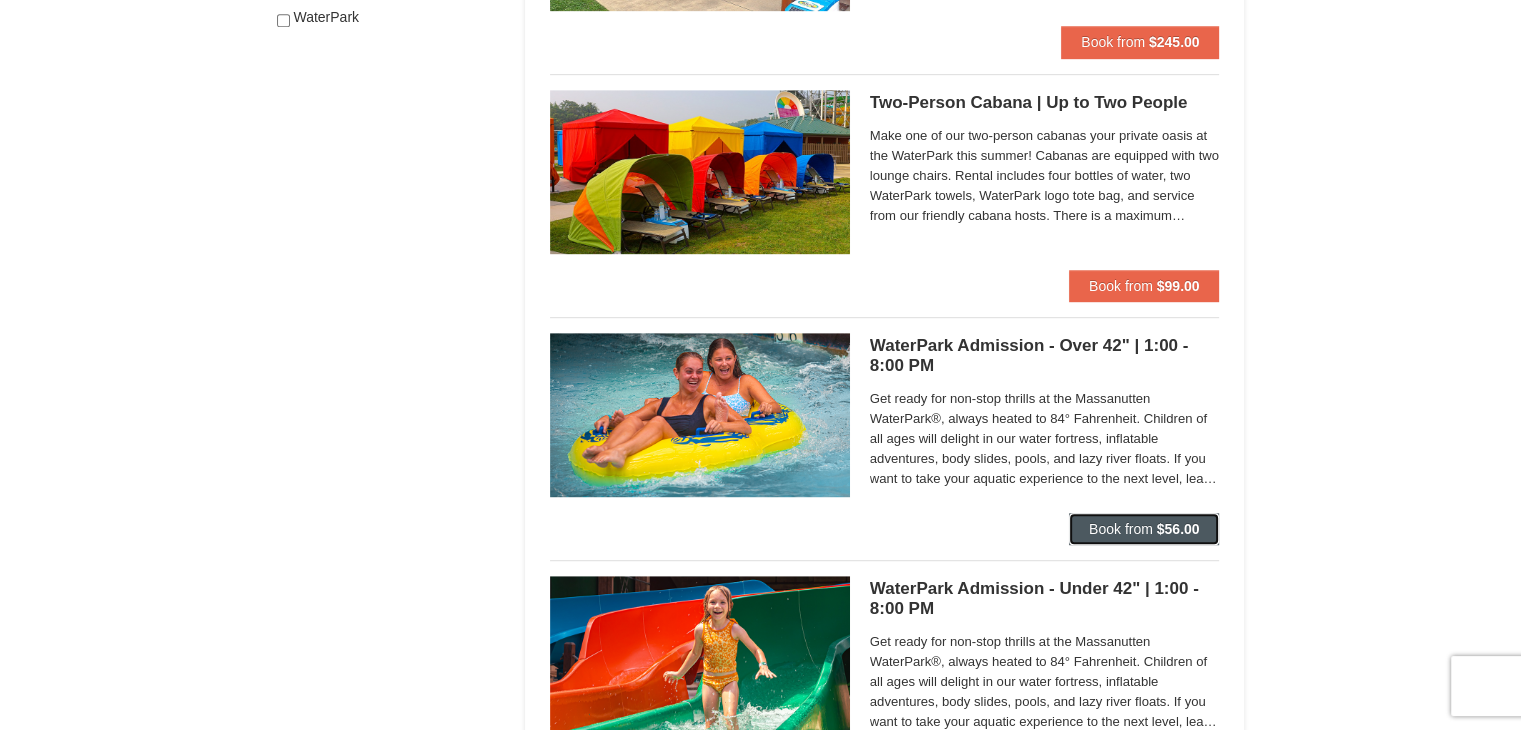 click on "Book from" at bounding box center (1121, 529) 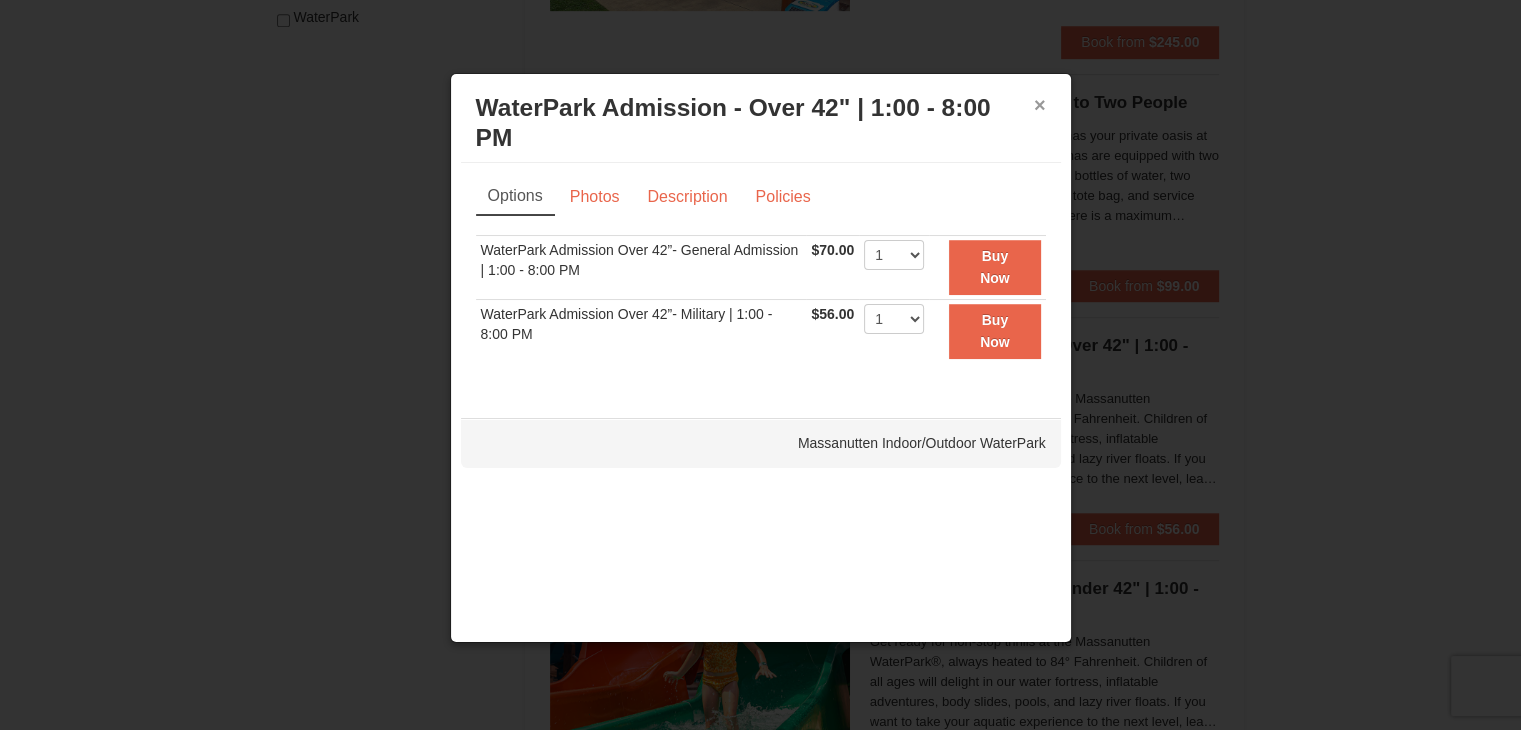 click on "×" at bounding box center [1040, 105] 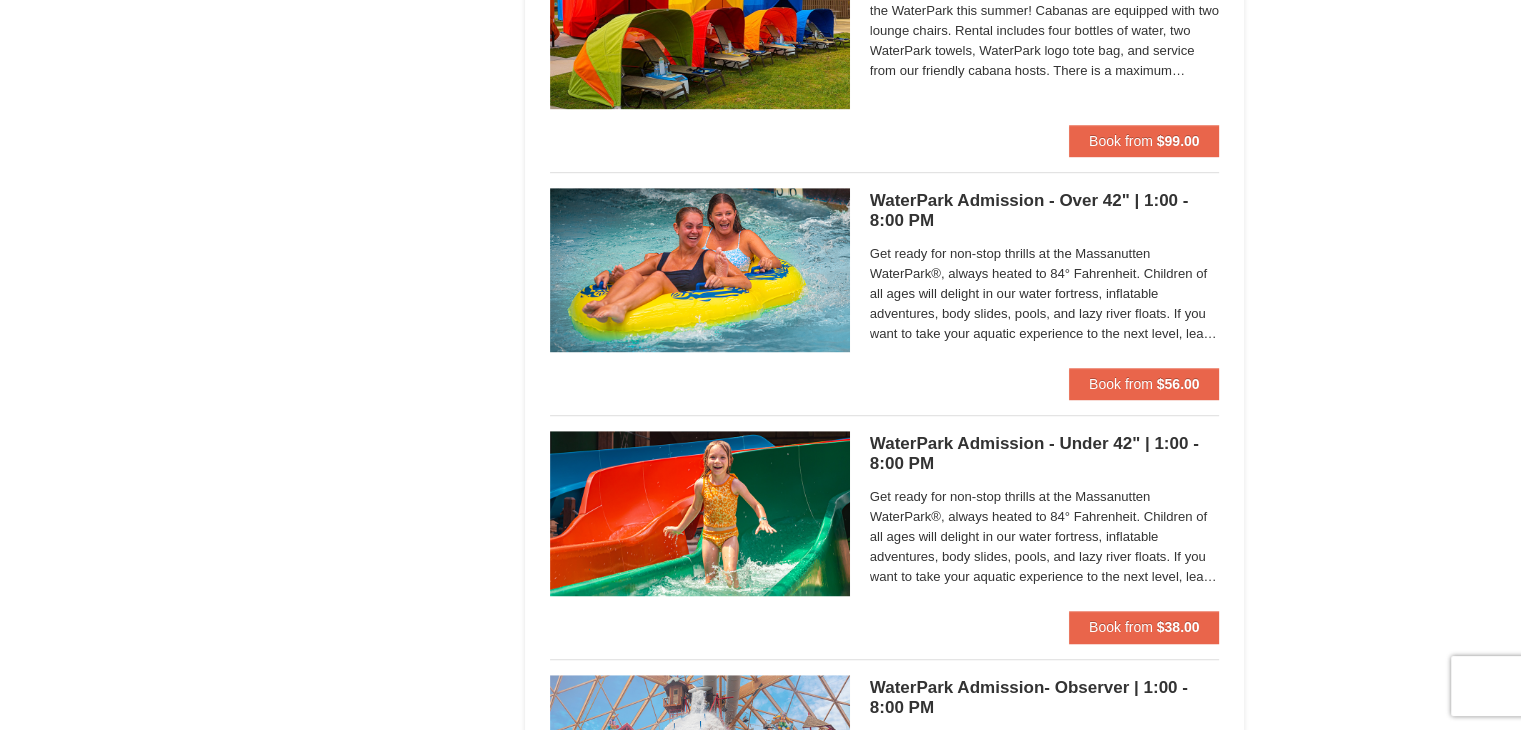 scroll, scrollTop: 1200, scrollLeft: 0, axis: vertical 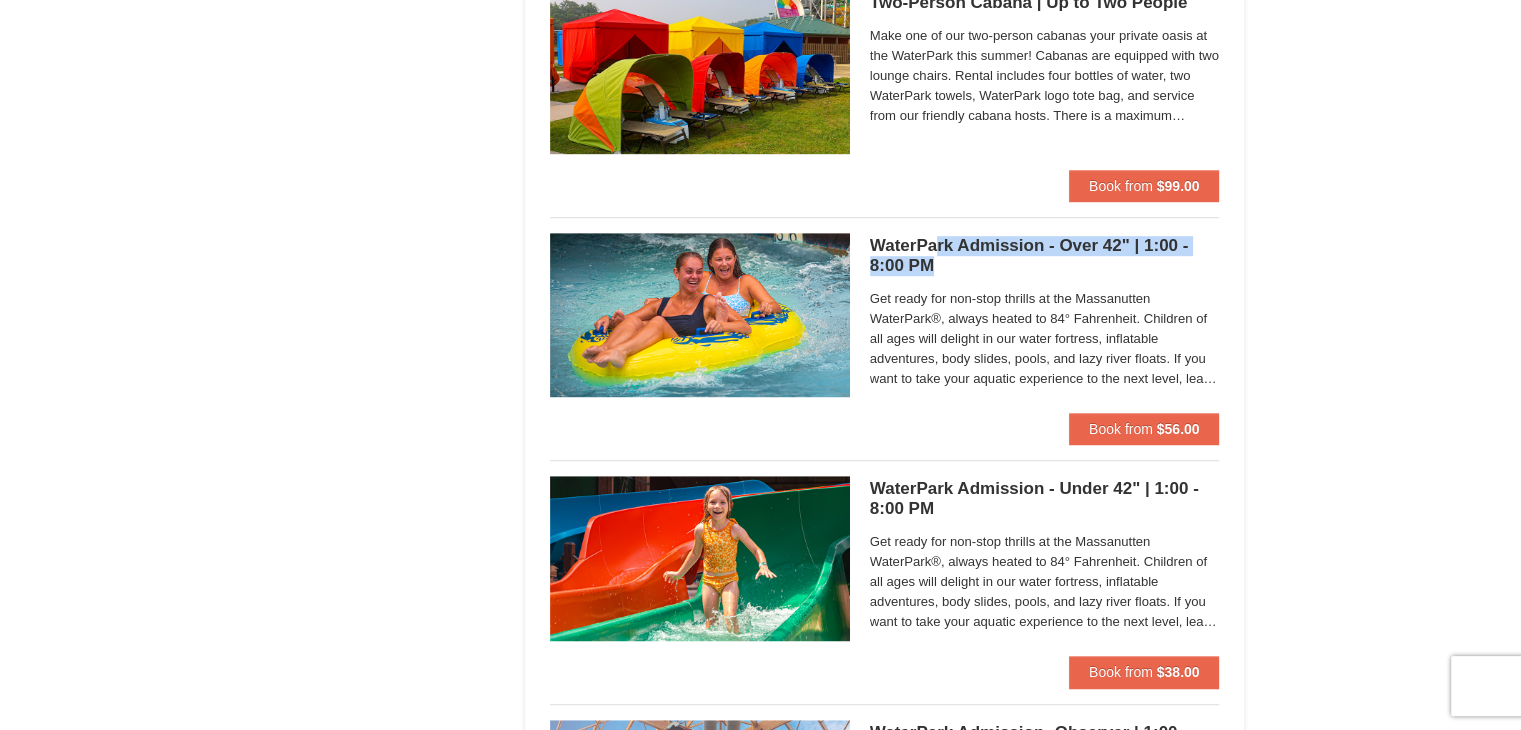 click on "WaterPark Admission - Over 42" | 1:00 - 8:00 PM  Massanutten Indoor/Outdoor WaterPark" at bounding box center [1045, 256] 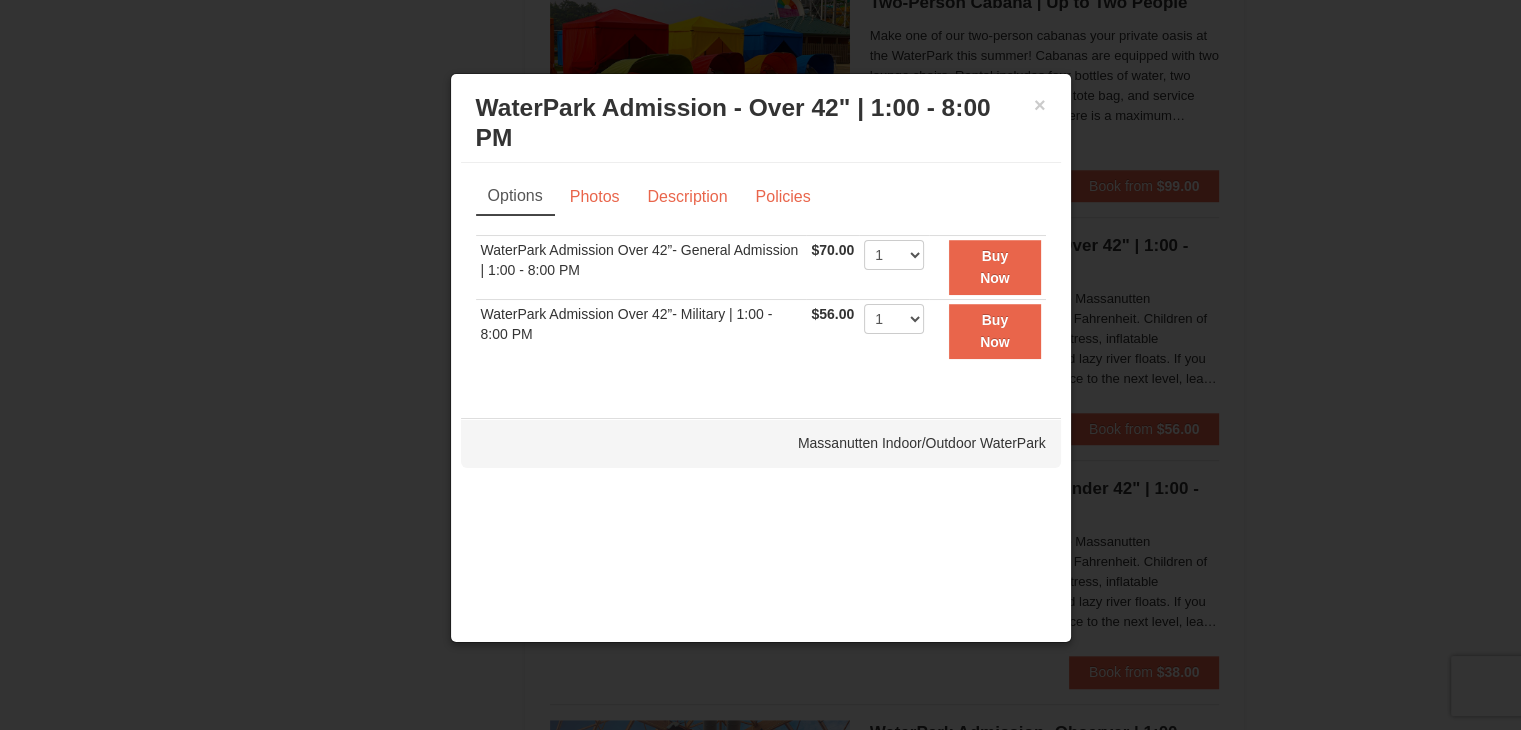 click at bounding box center (760, 365) 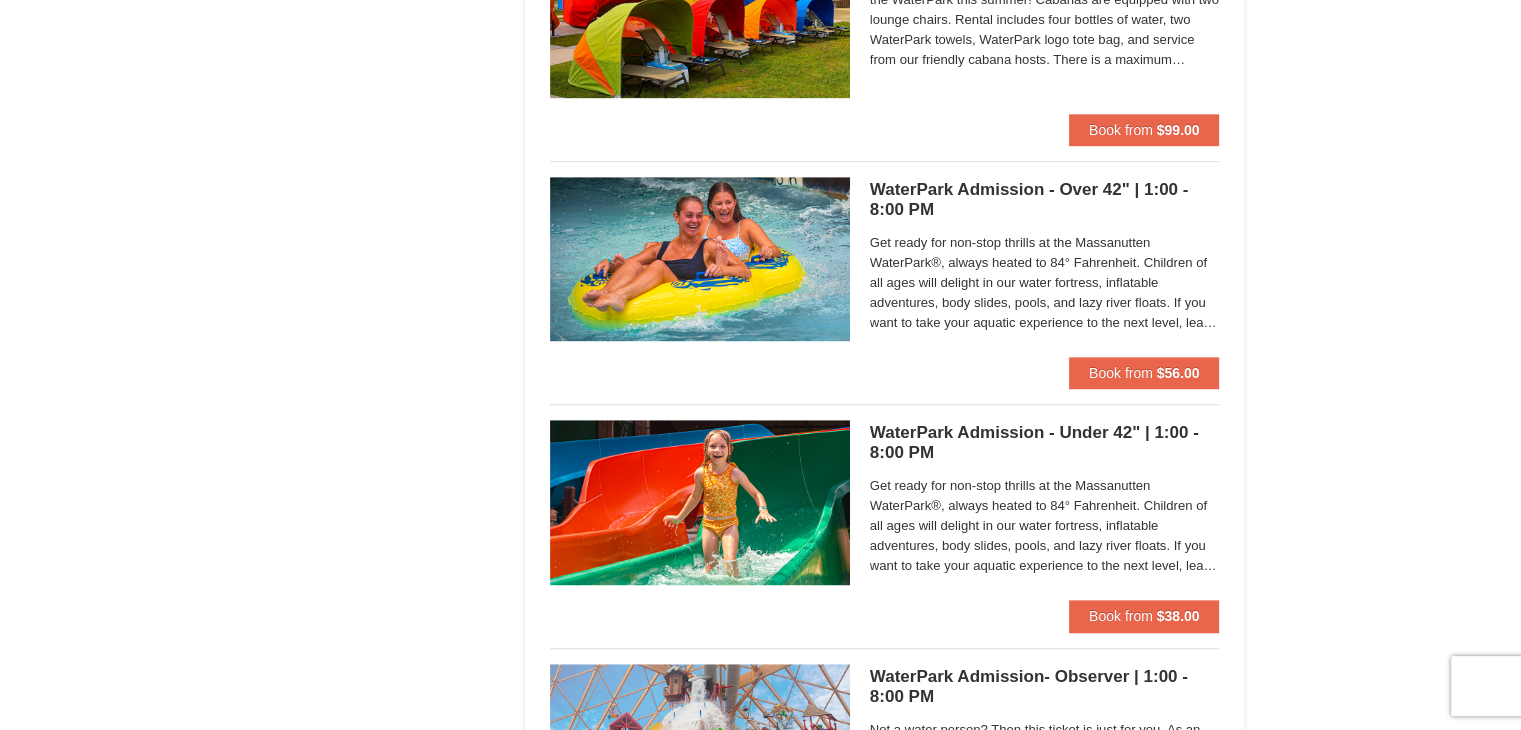 scroll, scrollTop: 1300, scrollLeft: 0, axis: vertical 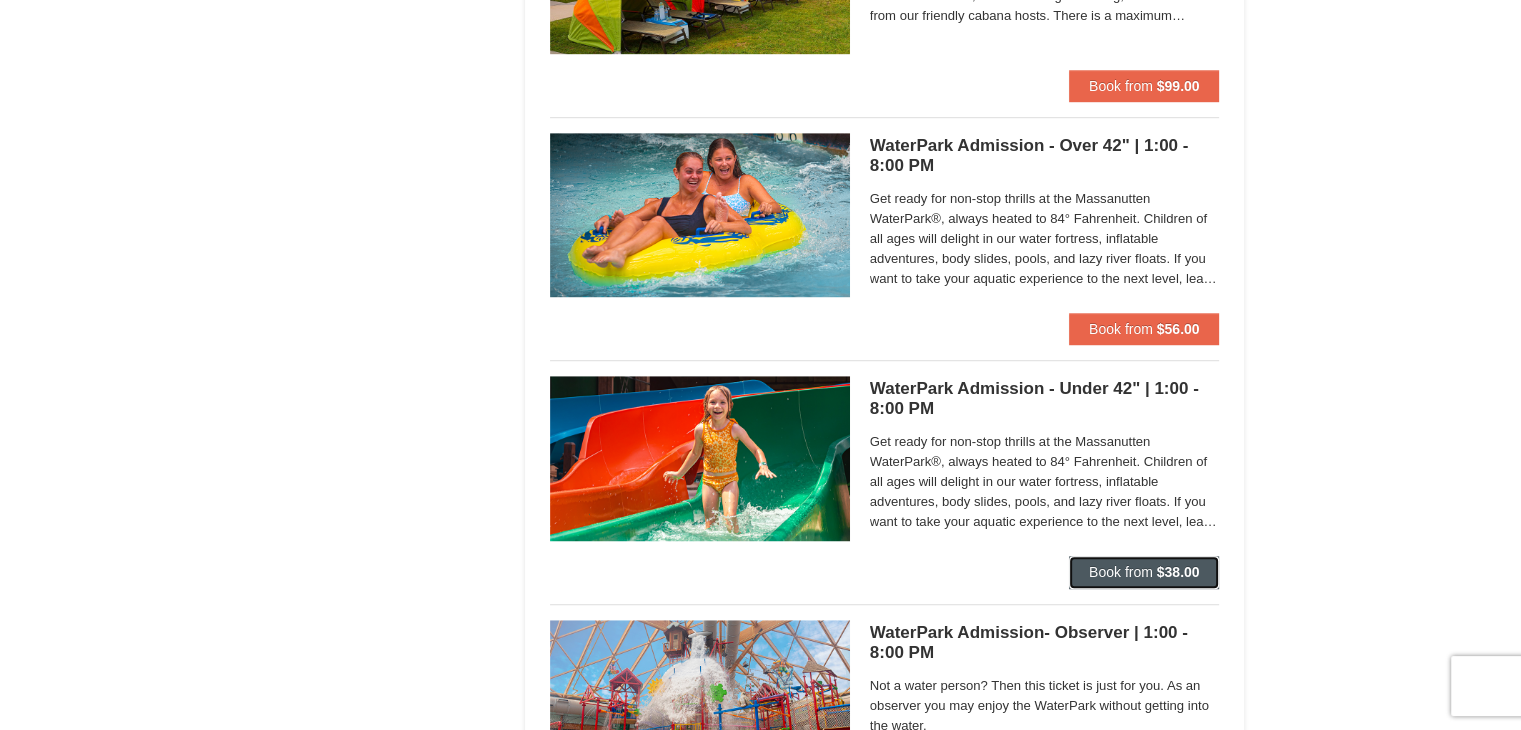 click on "Book from" at bounding box center [1121, 572] 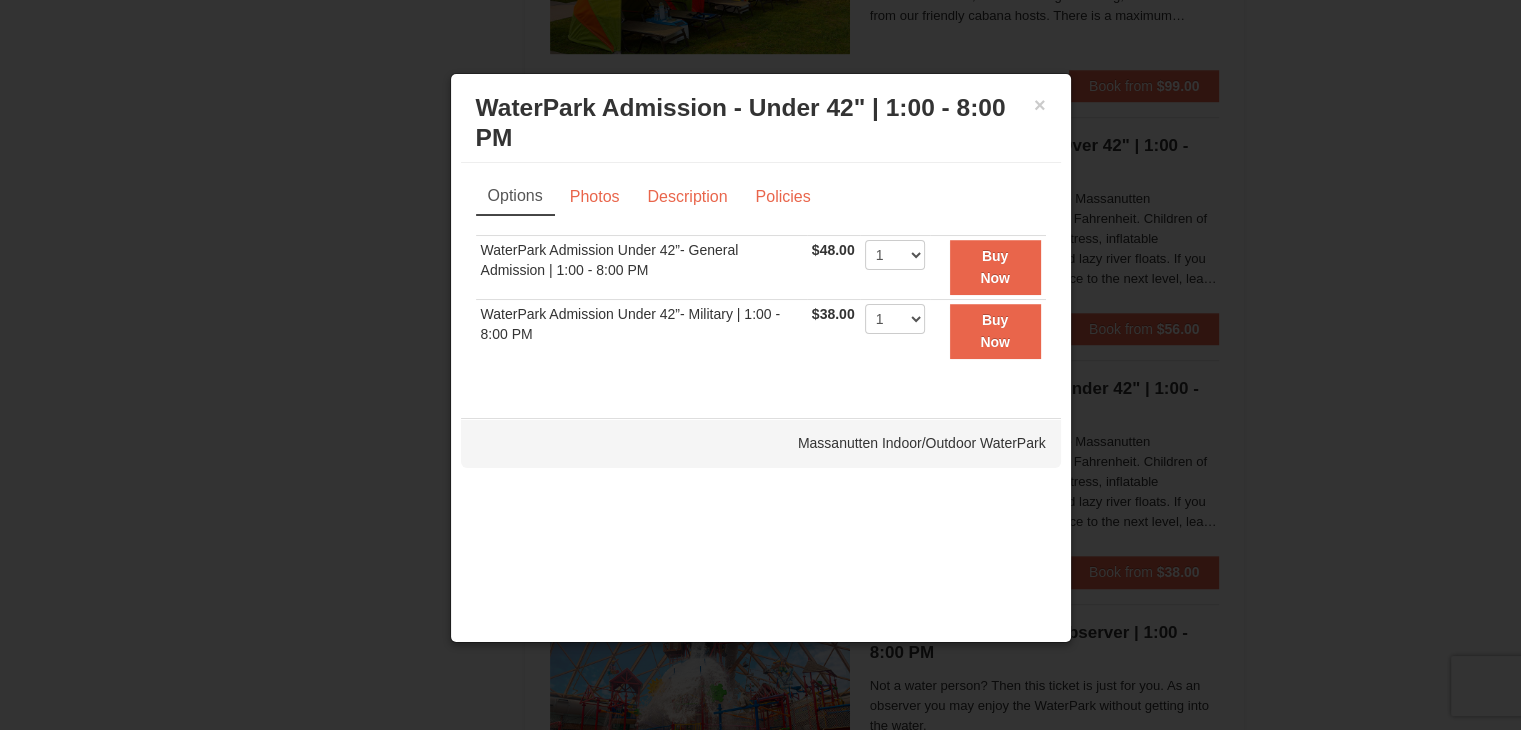 click at bounding box center [760, 365] 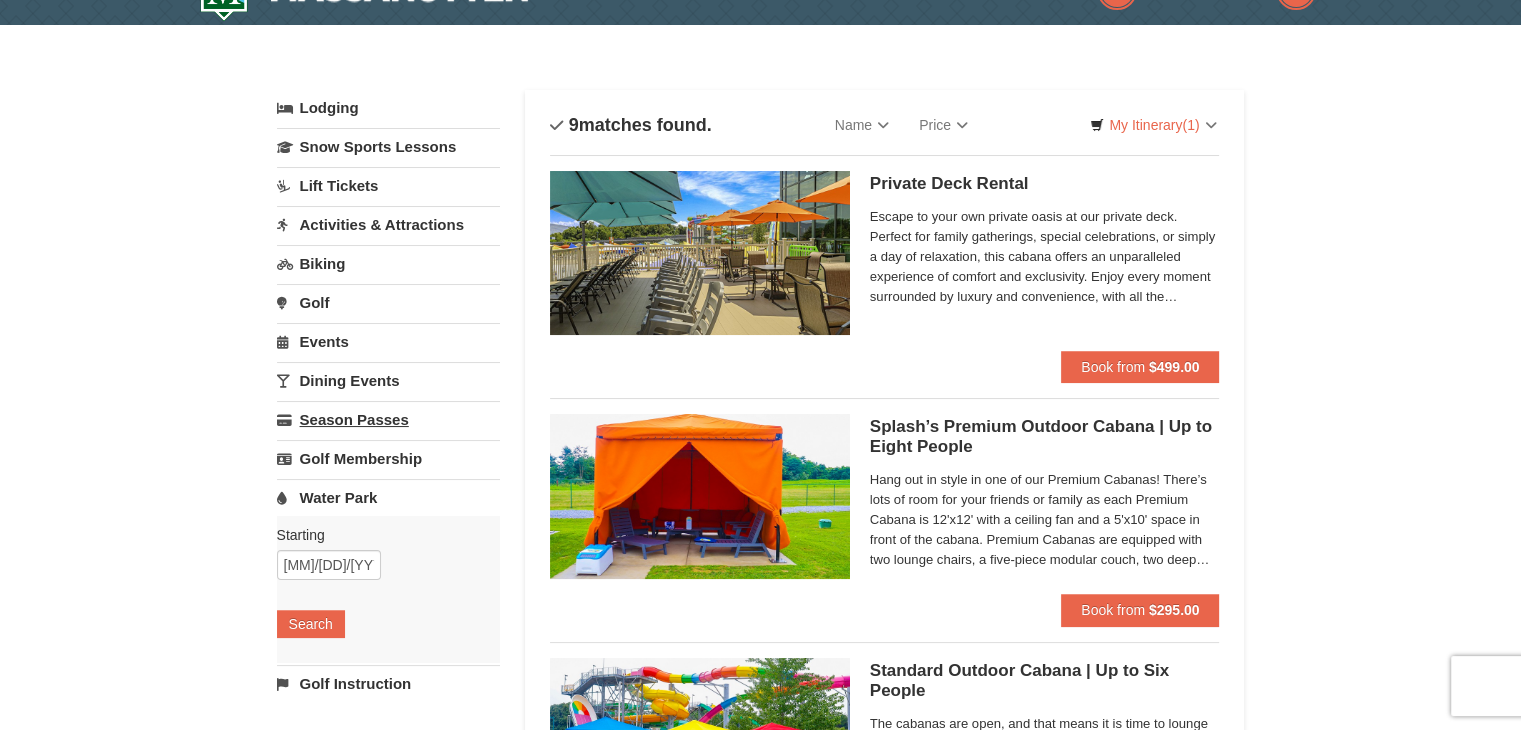 scroll, scrollTop: 0, scrollLeft: 0, axis: both 